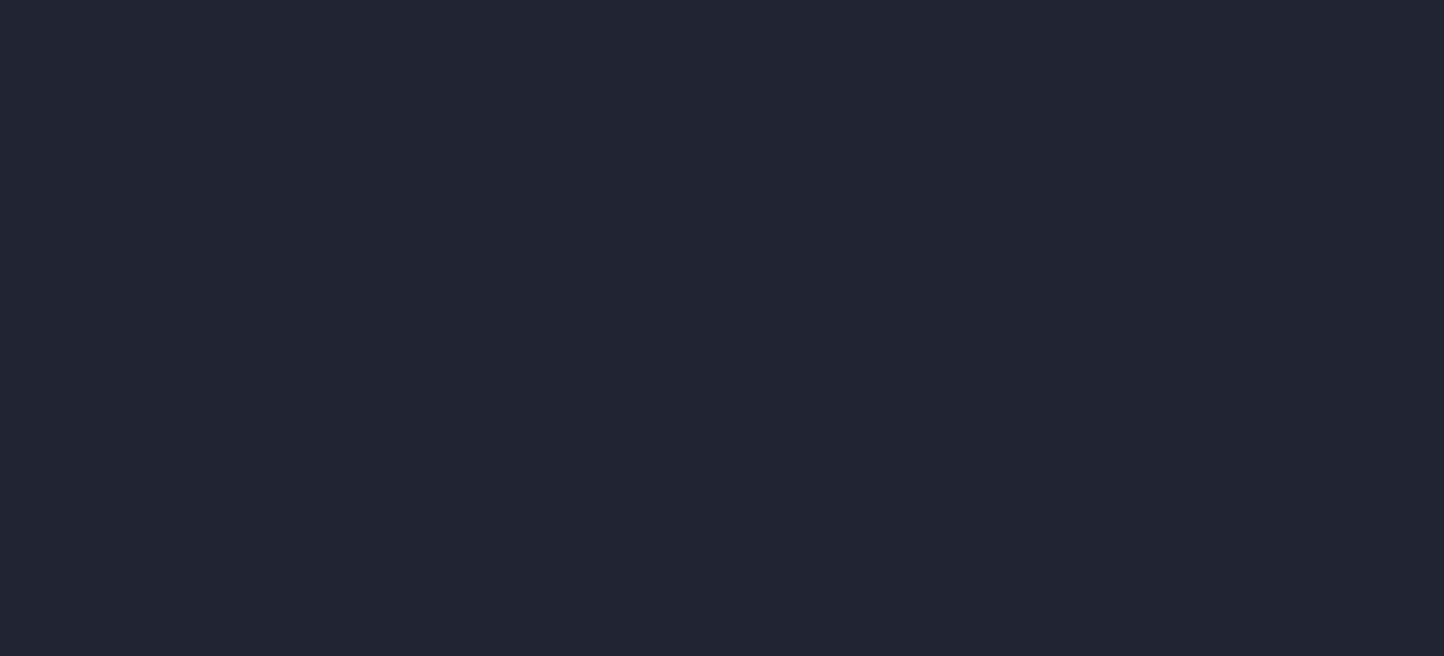 scroll, scrollTop: 0, scrollLeft: 0, axis: both 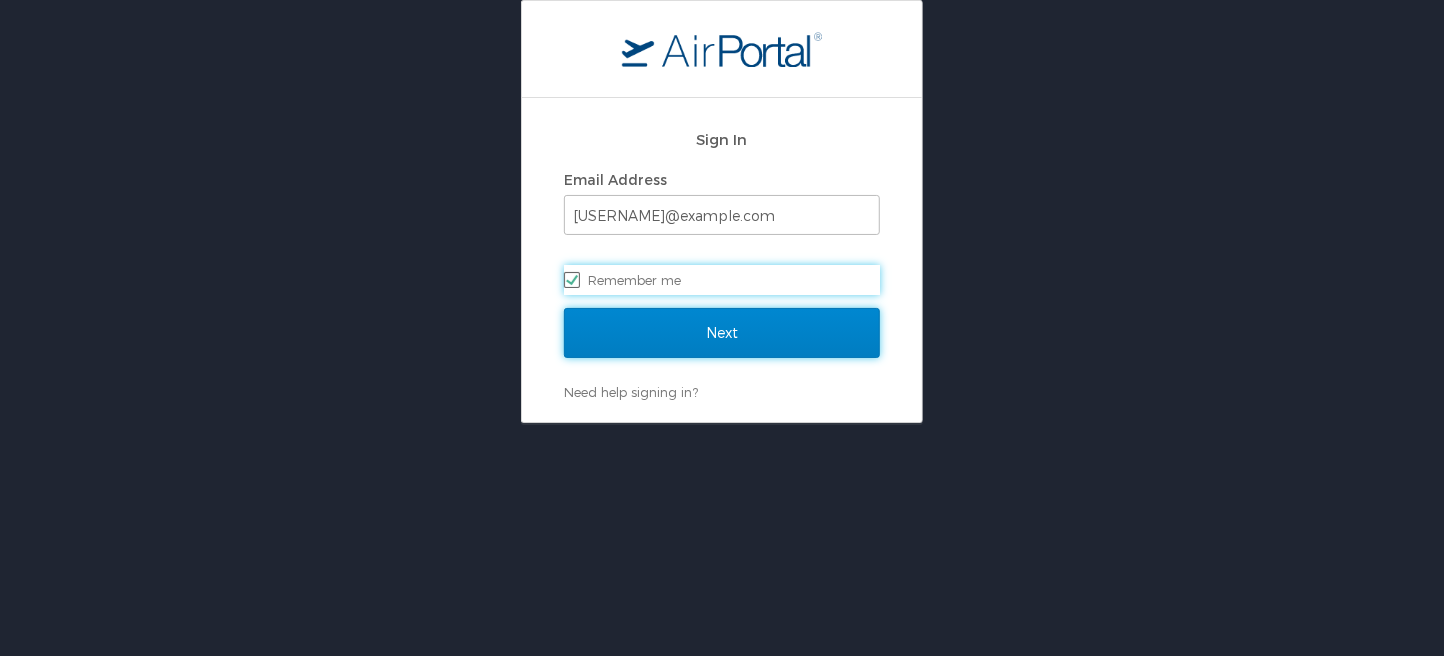 click on "Next" at bounding box center (722, 333) 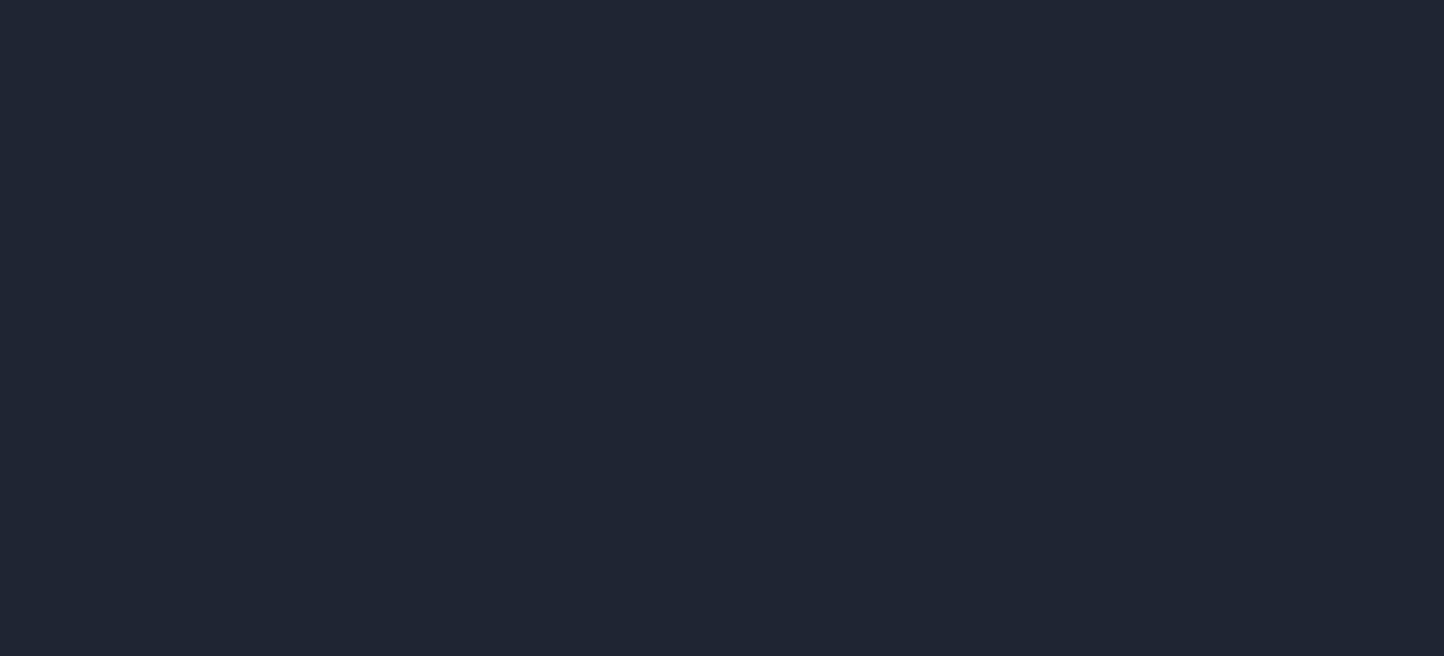 scroll, scrollTop: 0, scrollLeft: 0, axis: both 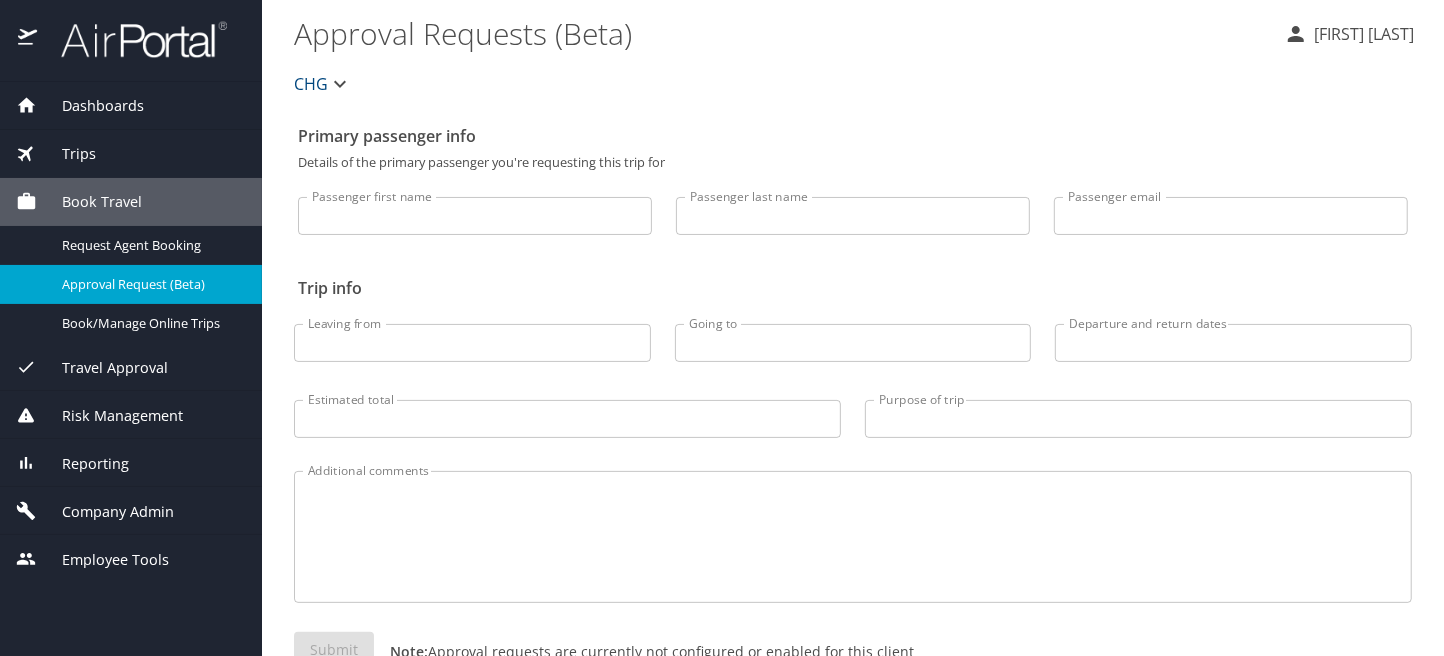 click on "Company Admin" at bounding box center (105, 512) 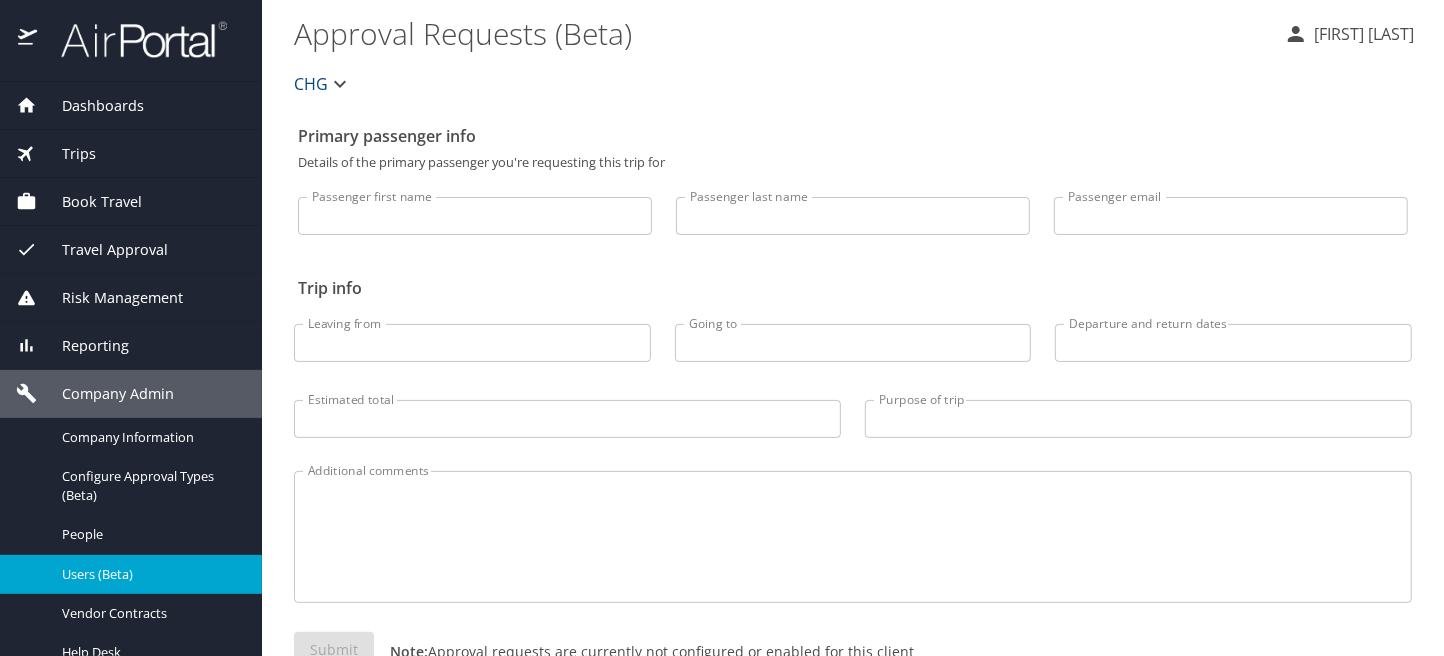 click on "Users (Beta)" at bounding box center [150, 574] 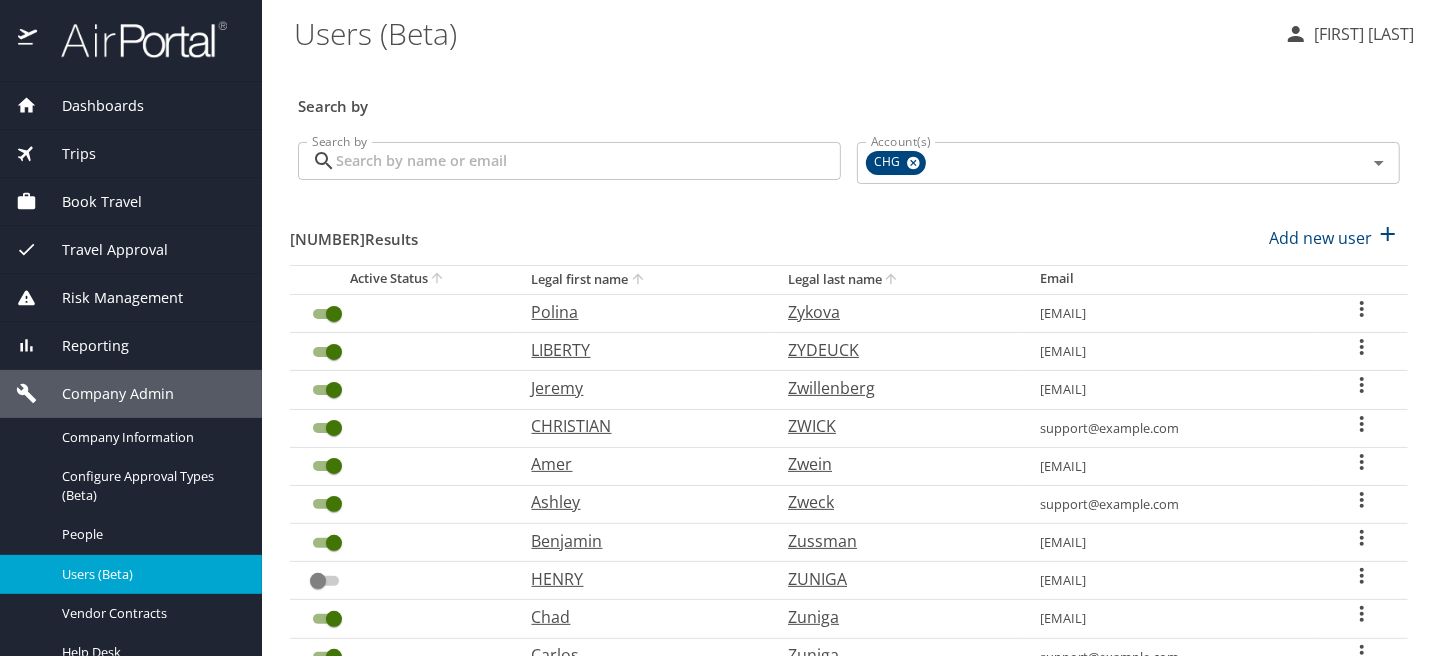 click on "Search by" at bounding box center (588, 161) 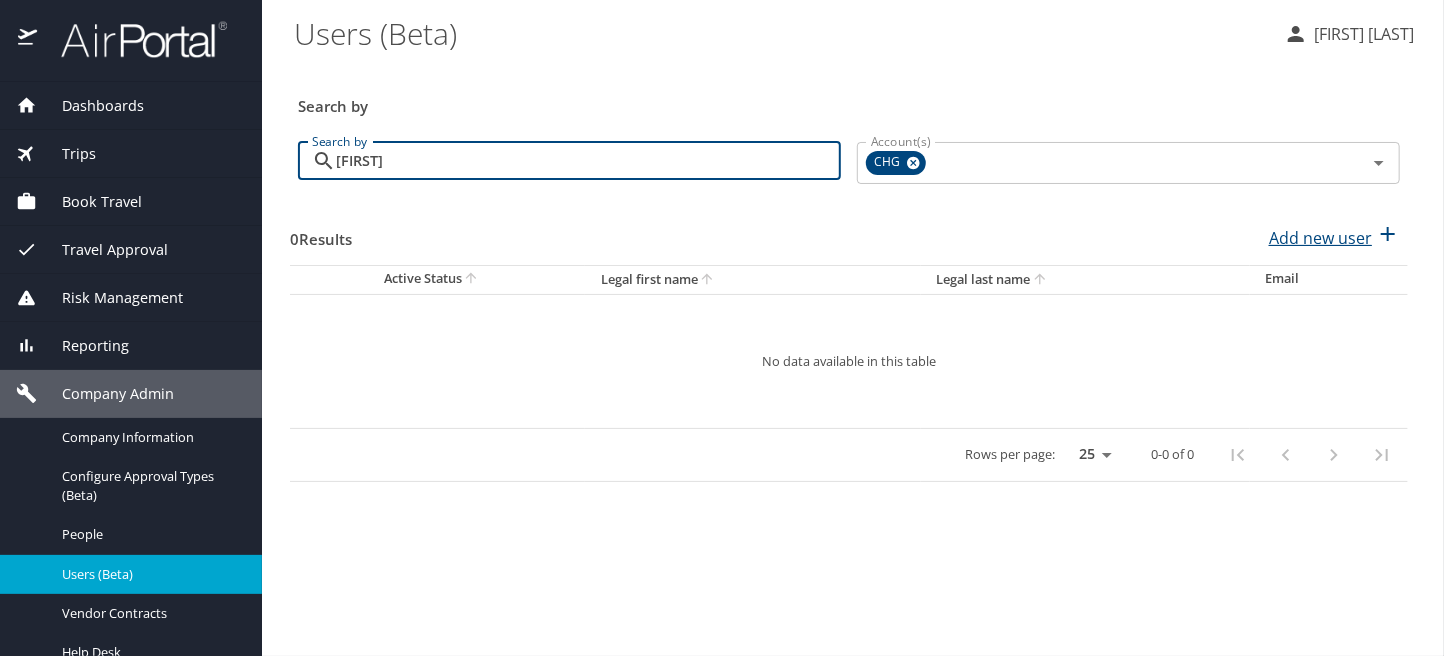 type on "[FIRST]" 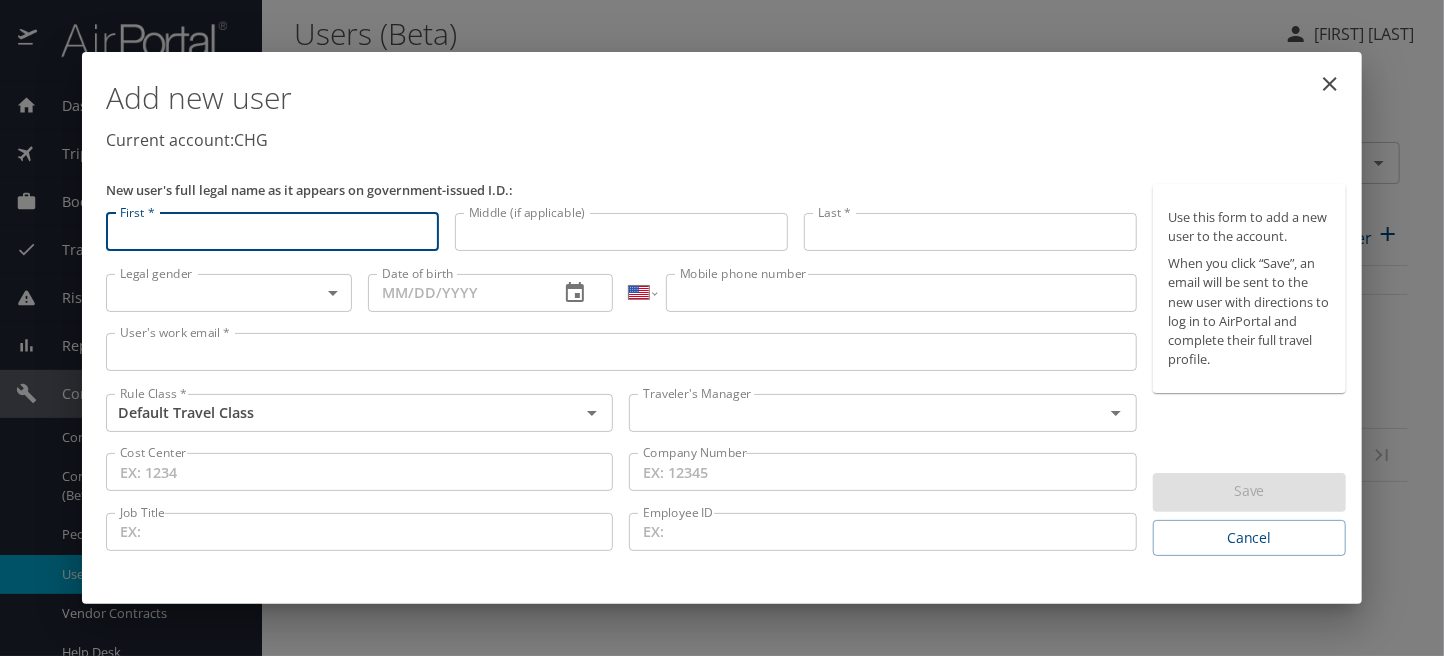 click on "First *" at bounding box center (272, 232) 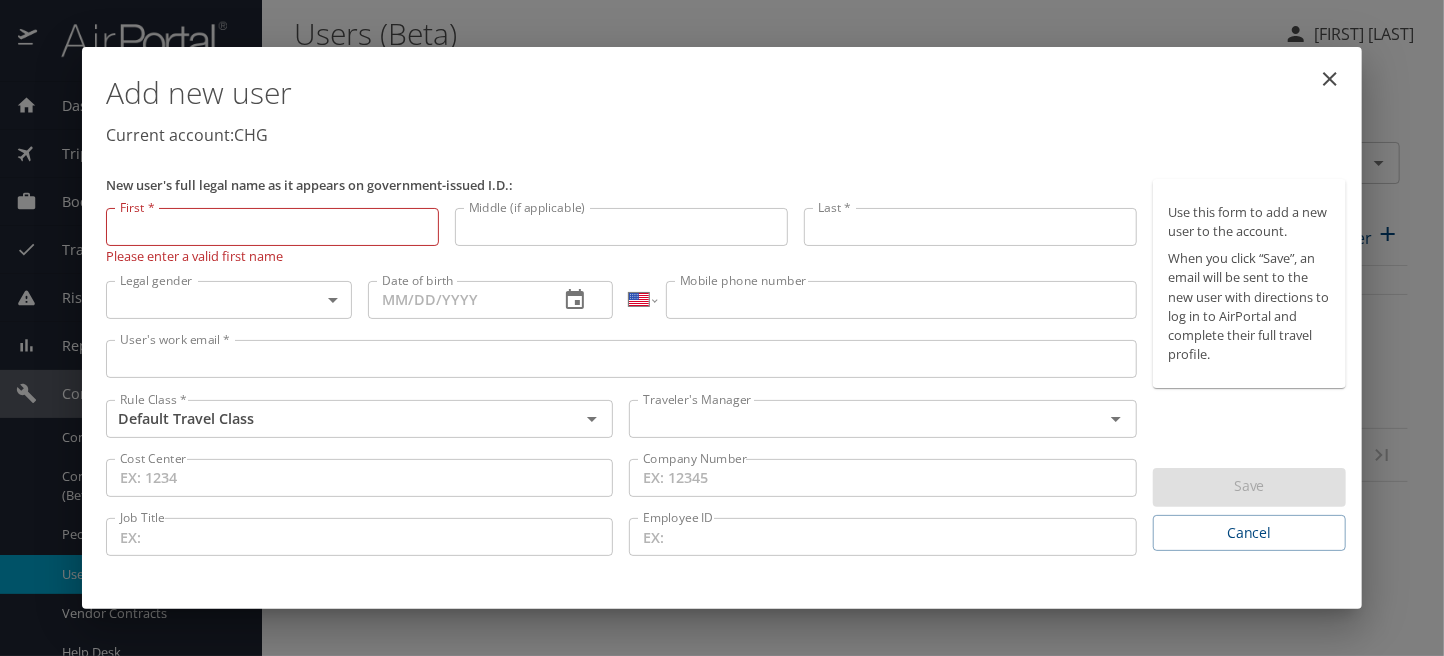 click on "First *" at bounding box center [272, 227] 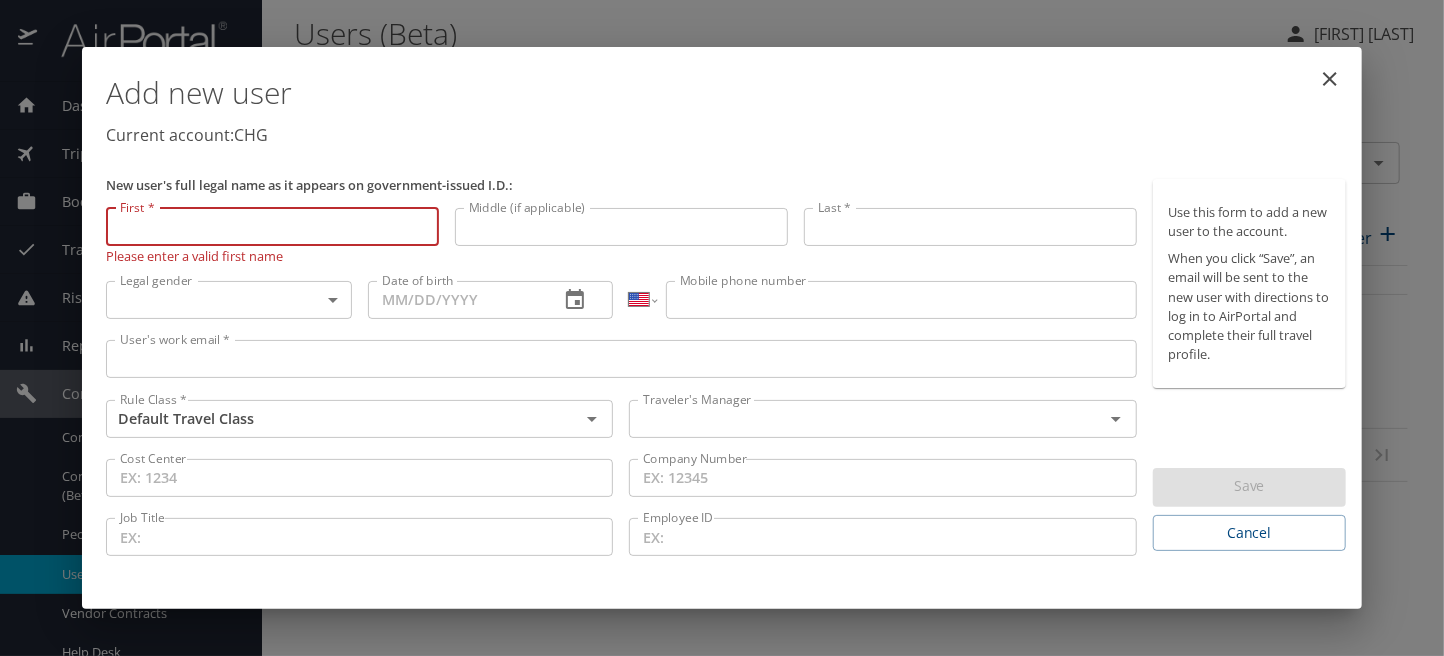 paste on "[FIRST]" 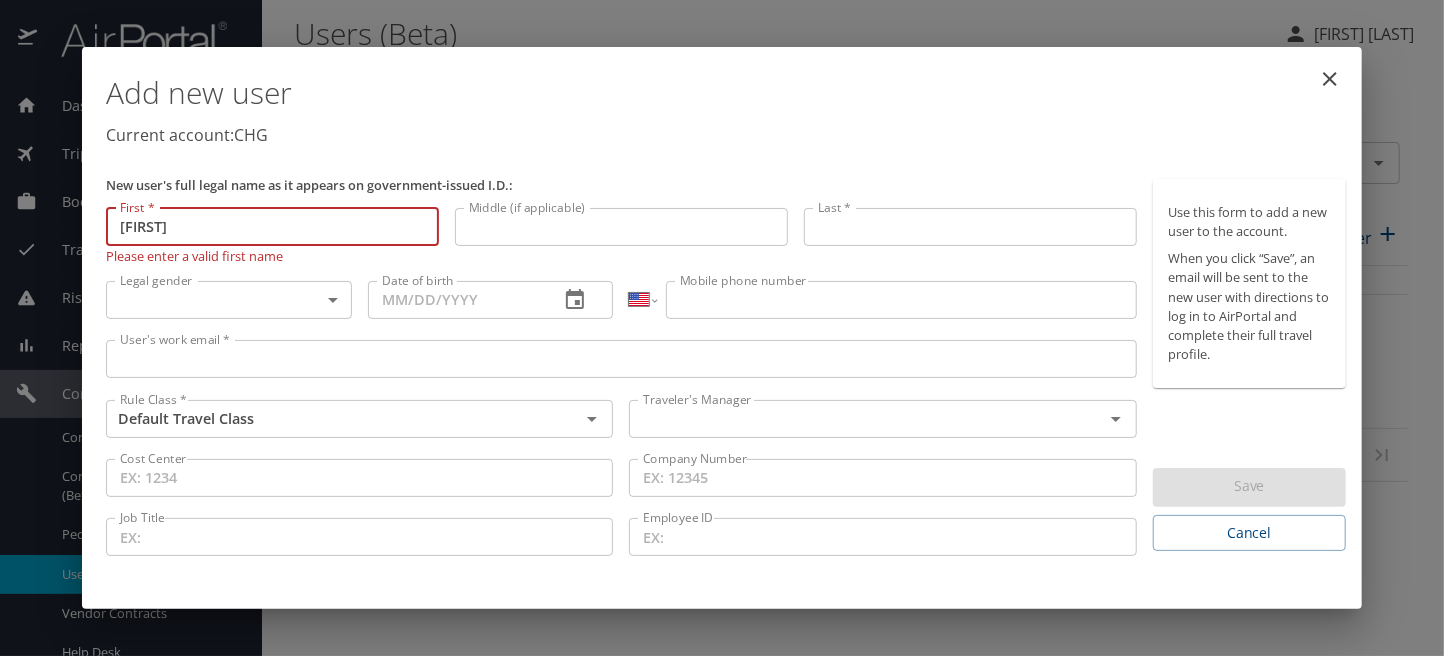 type on "[FIRST]" 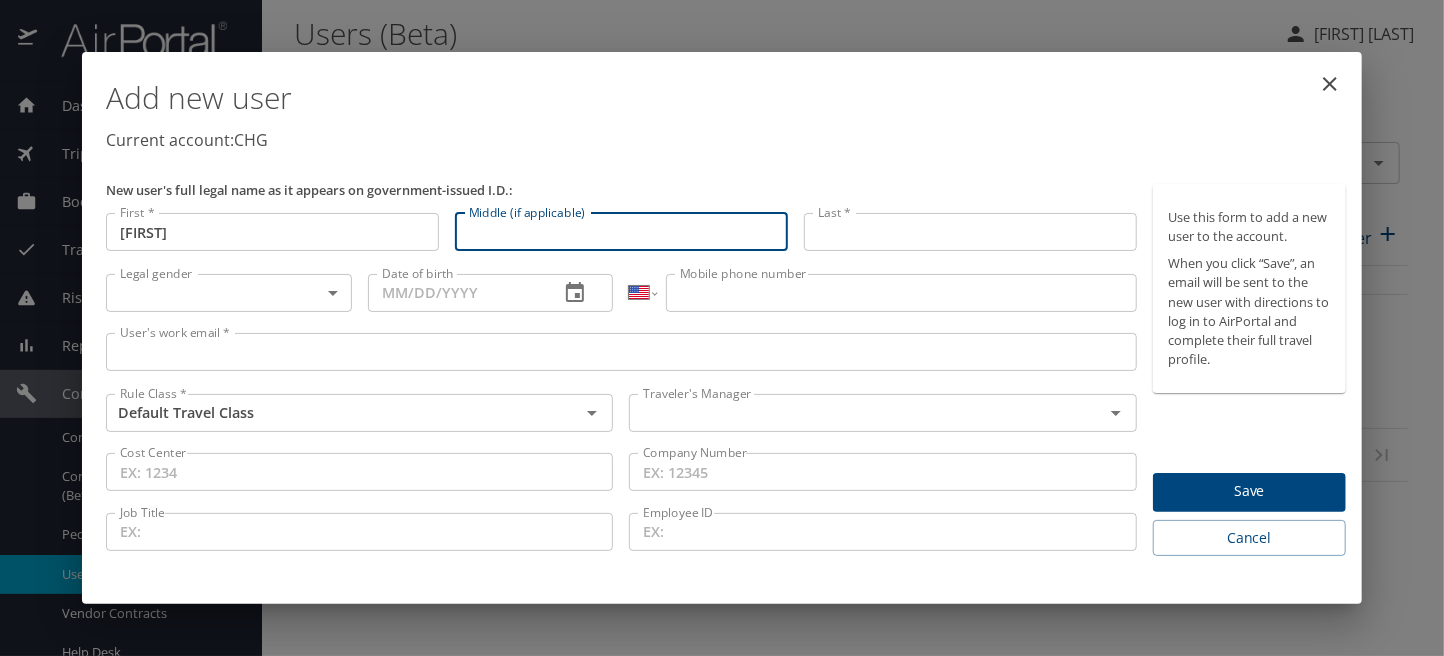 click on "Middle (if applicable)" at bounding box center [621, 232] 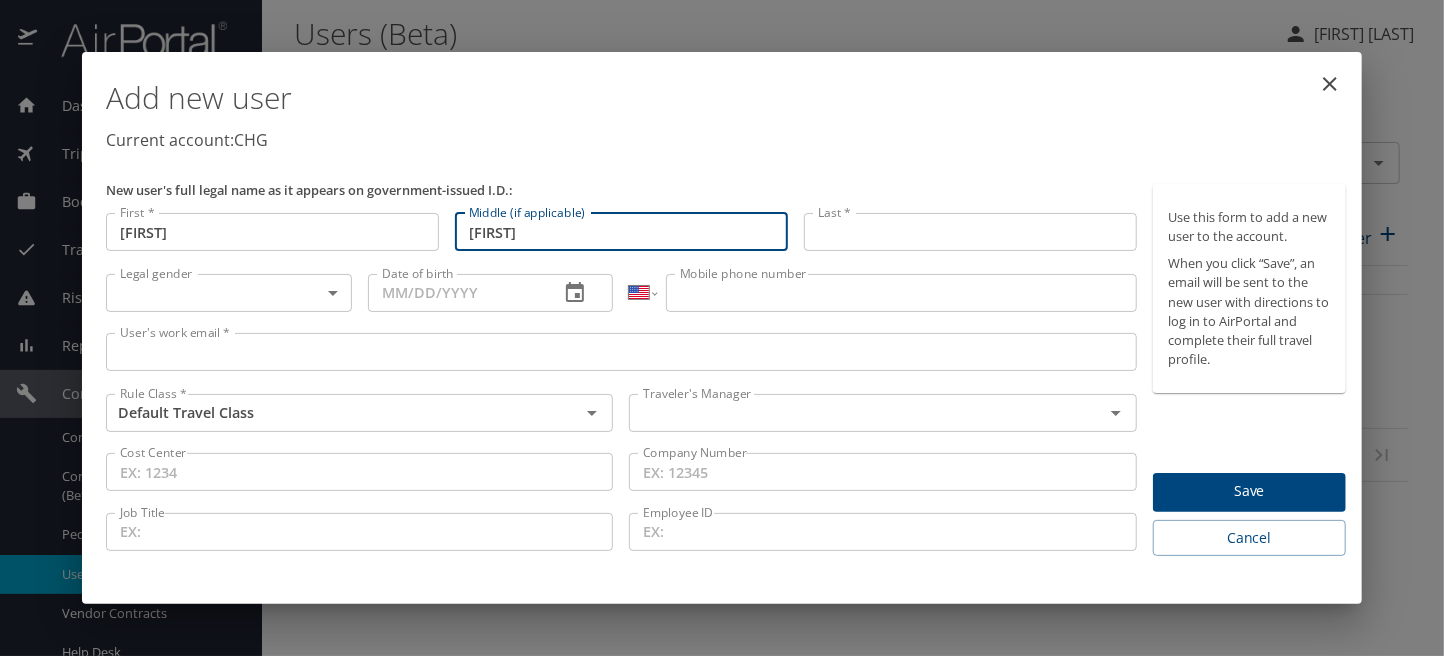 type on "[FIRST]" 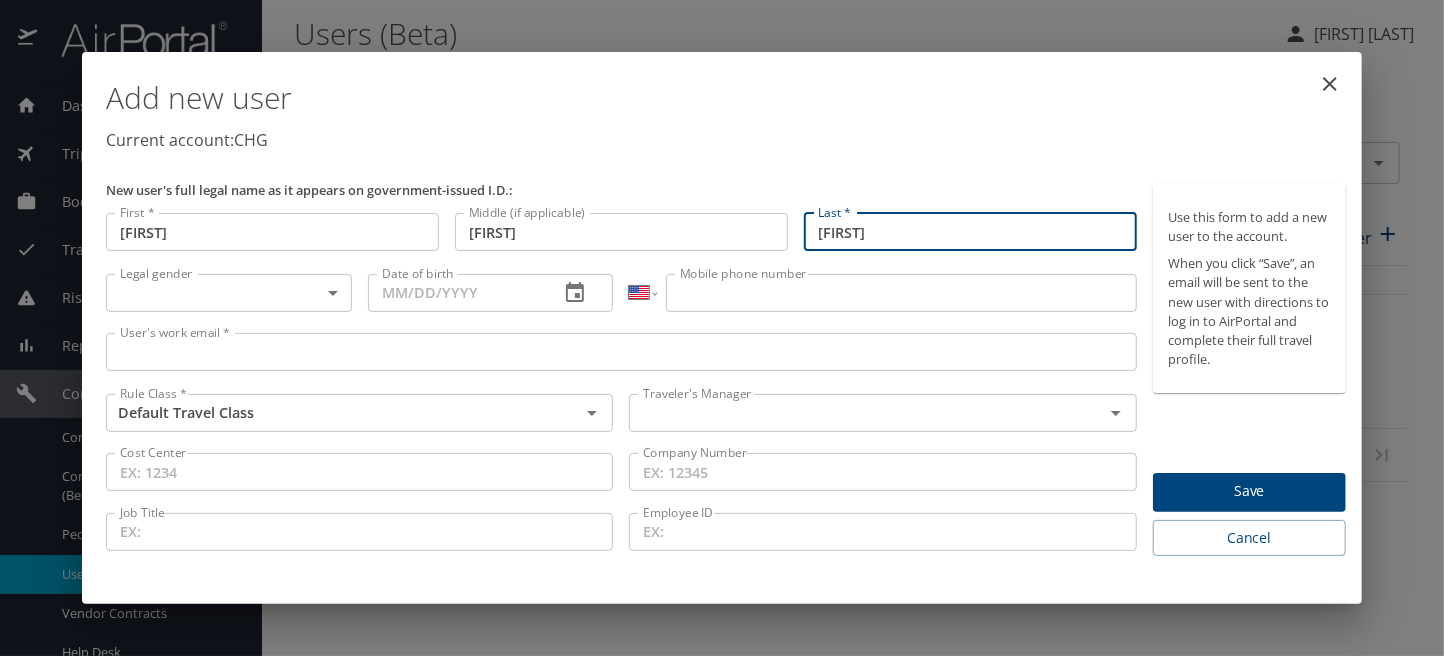 type on "[FIRST]" 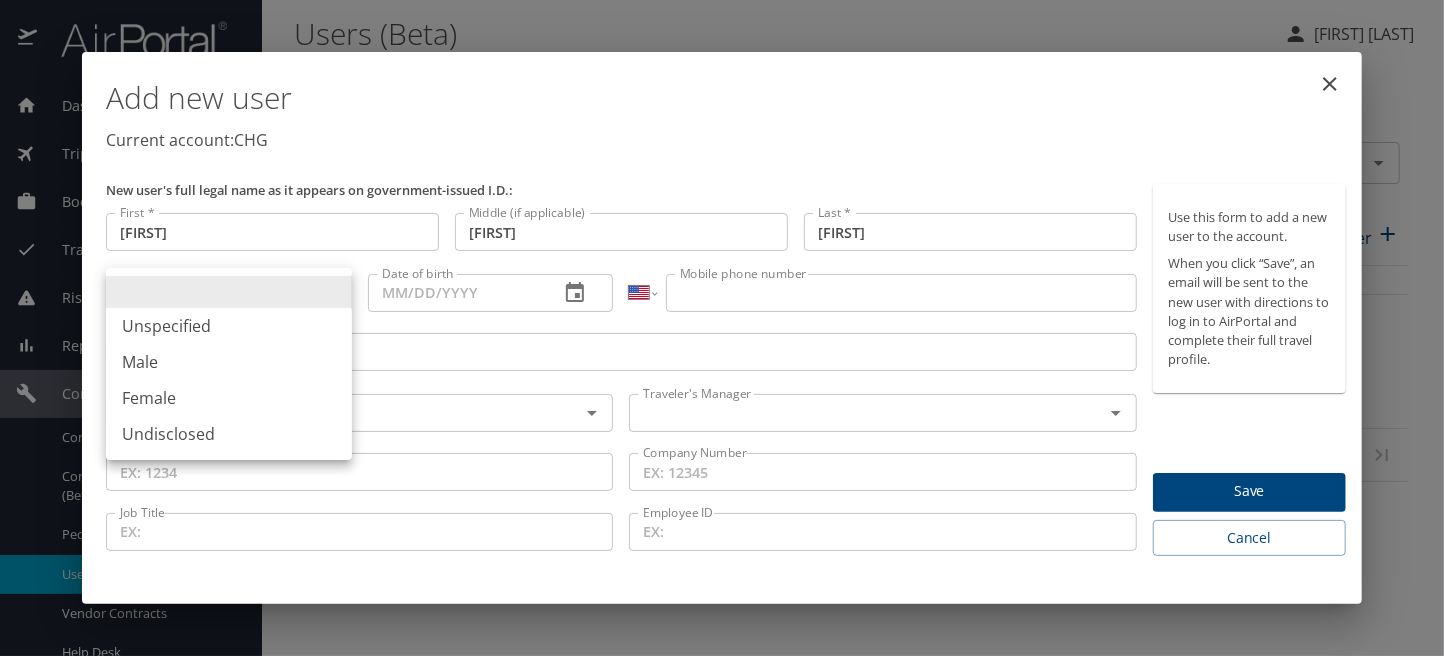 type 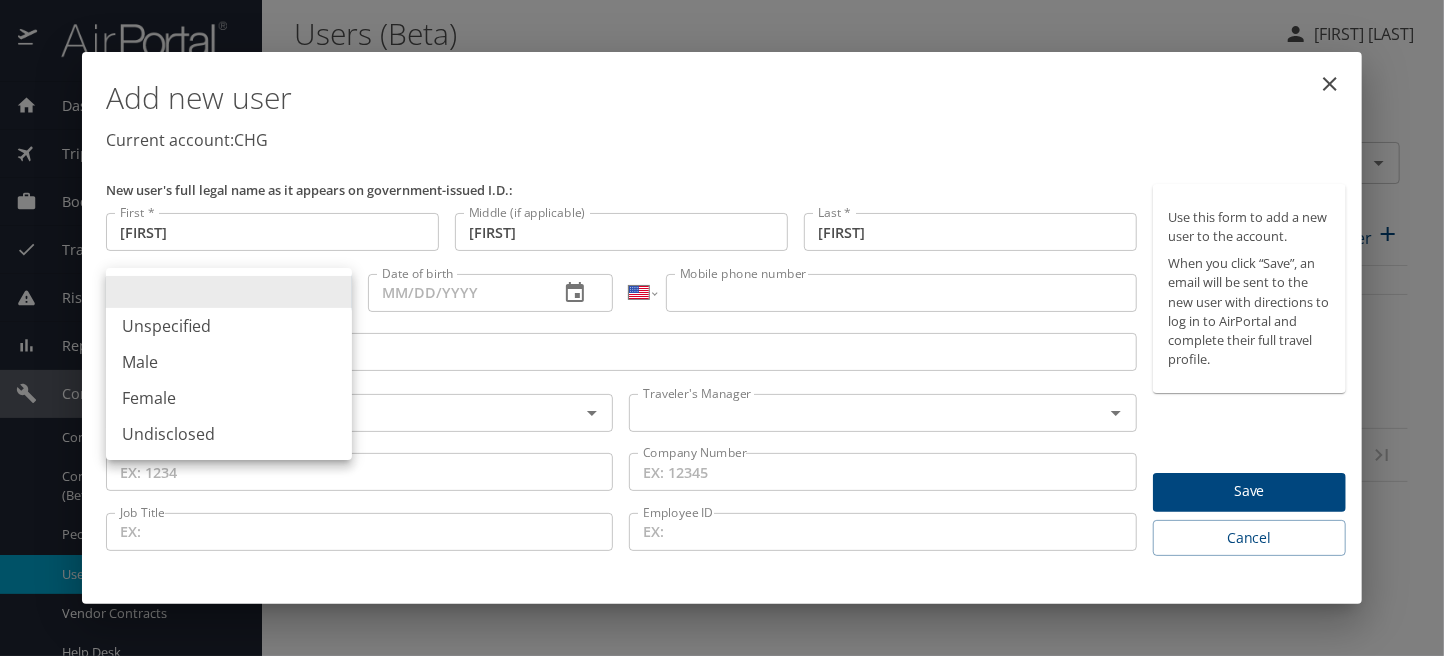 type 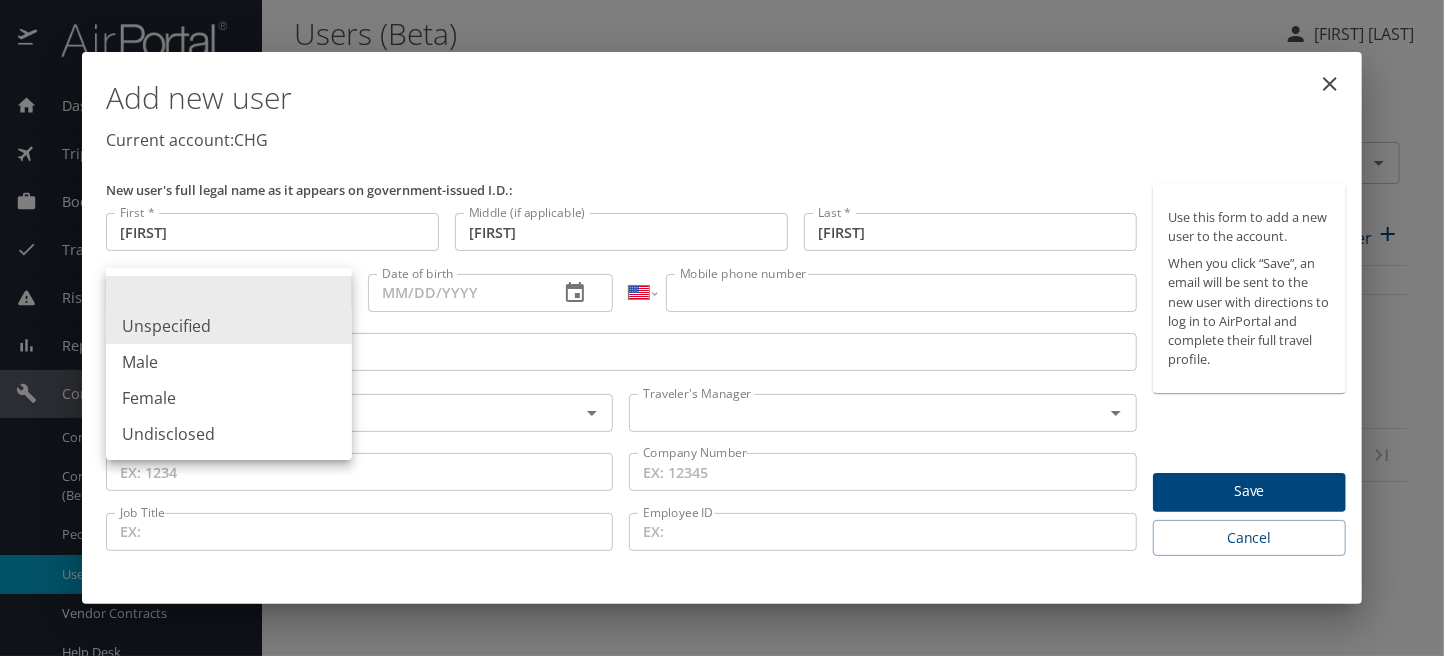 type 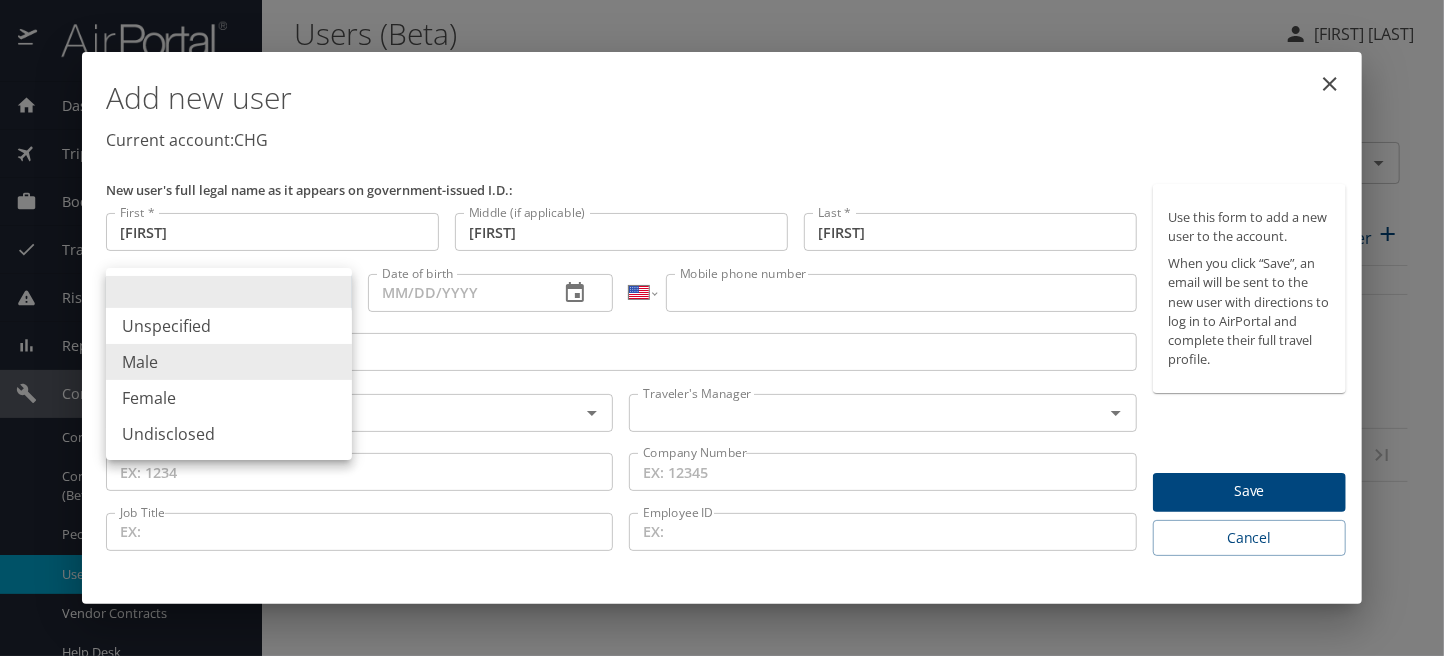 type on "Male" 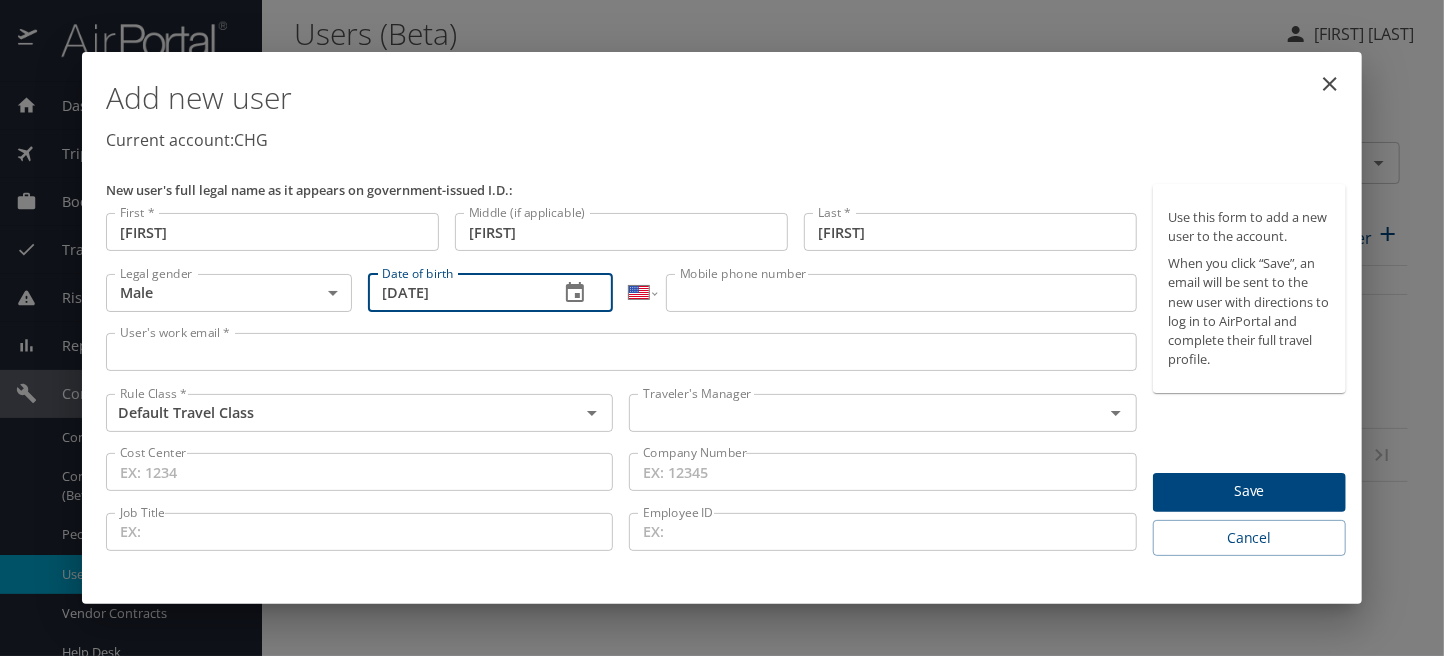 type on "[DATE]" 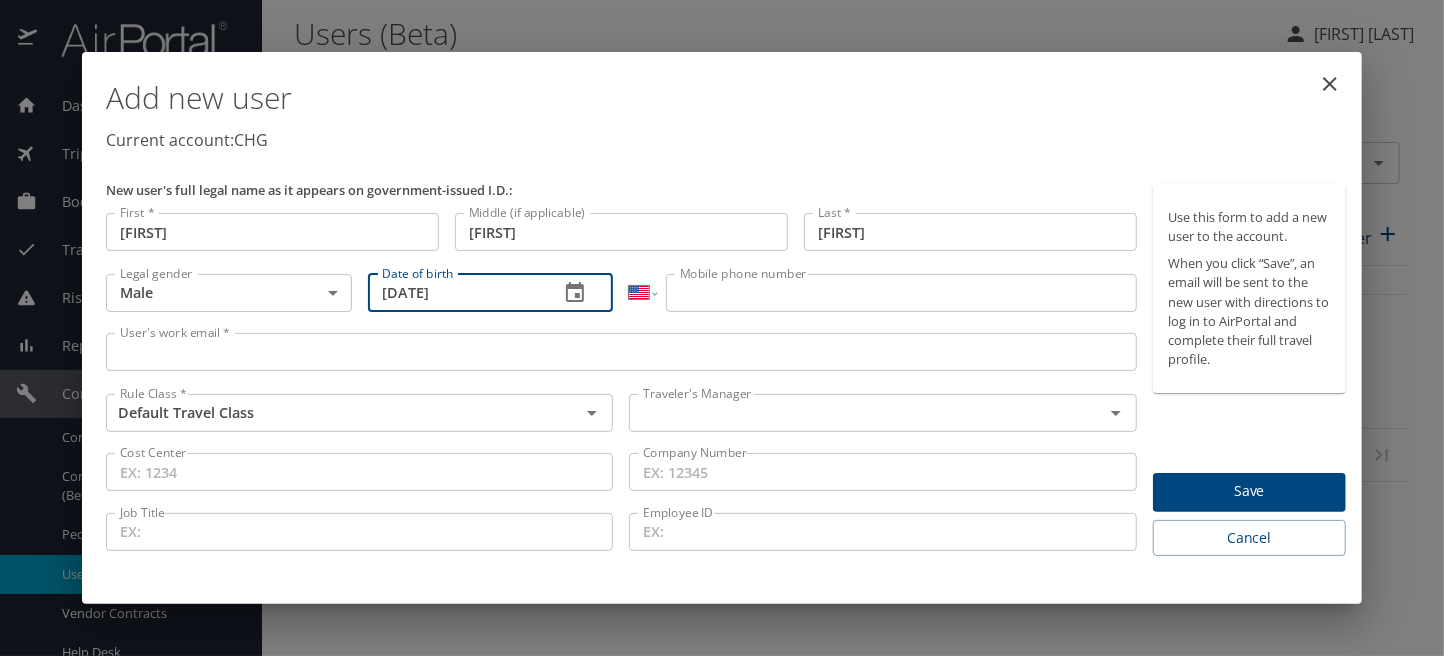 type 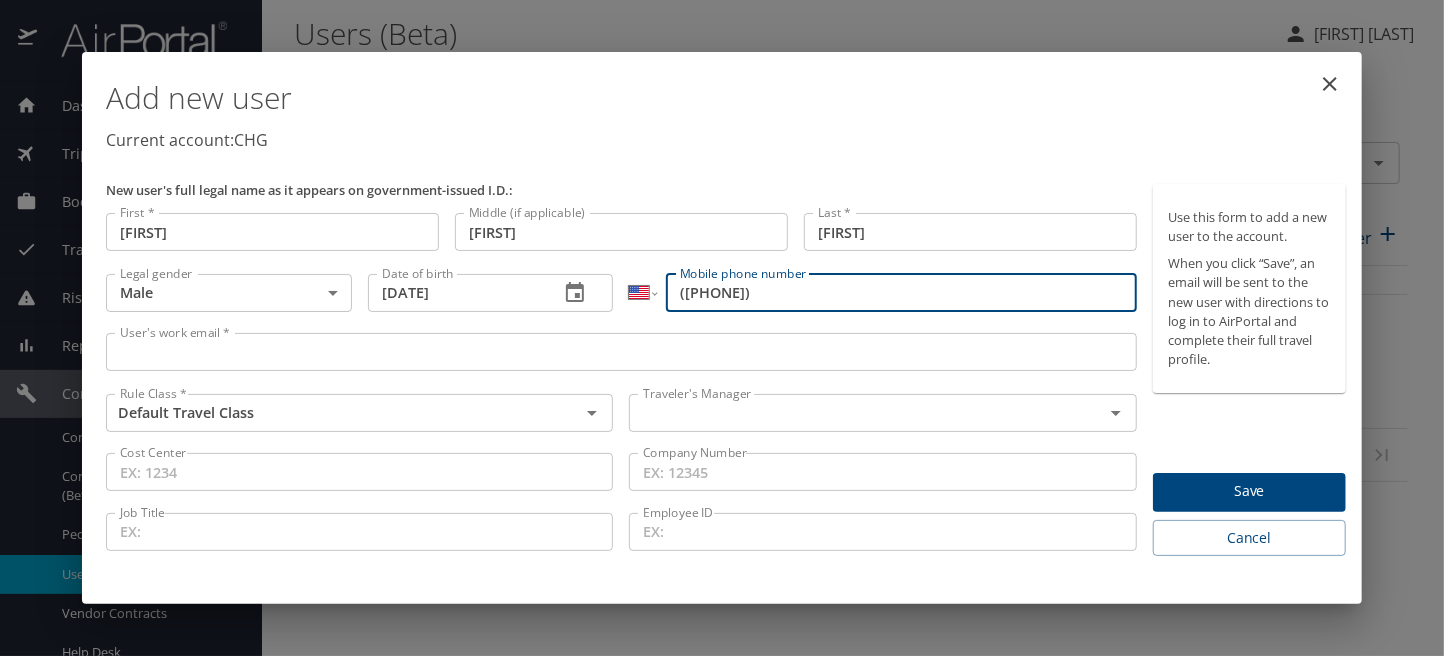 type on "([PHONE])" 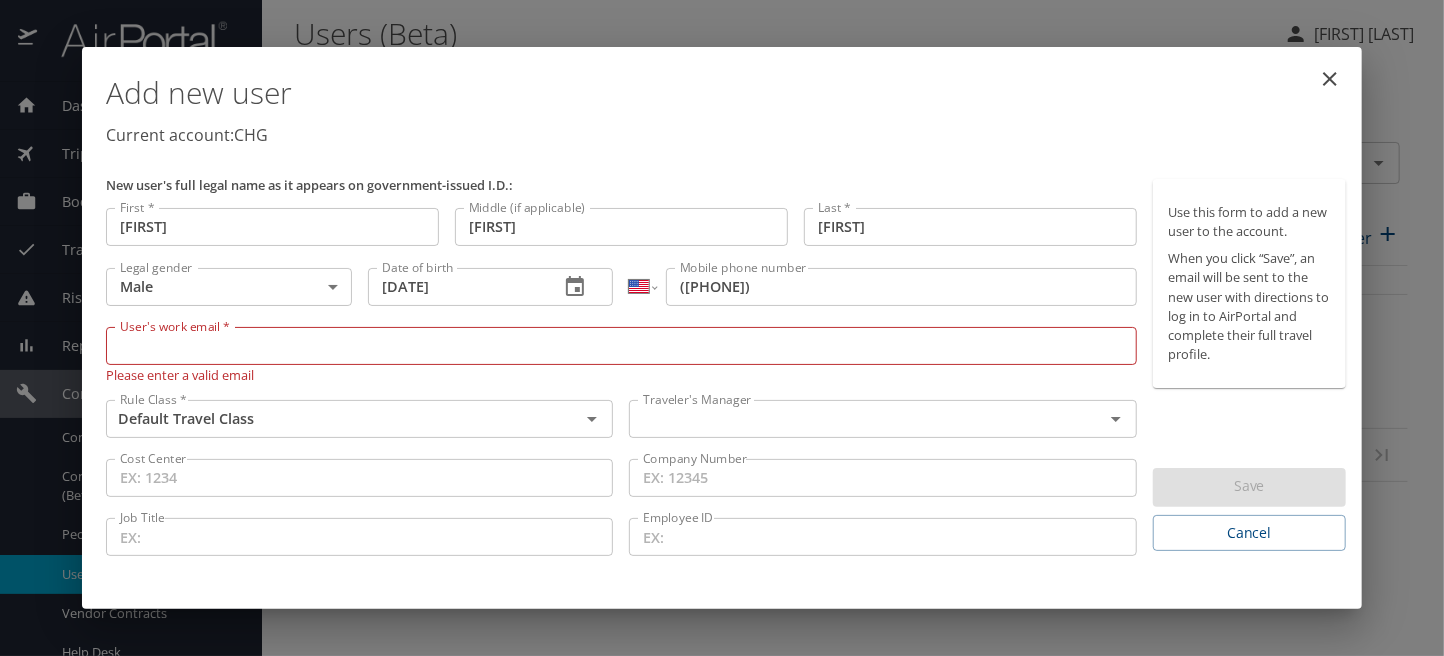 click on "User's work email *" at bounding box center [621, 346] 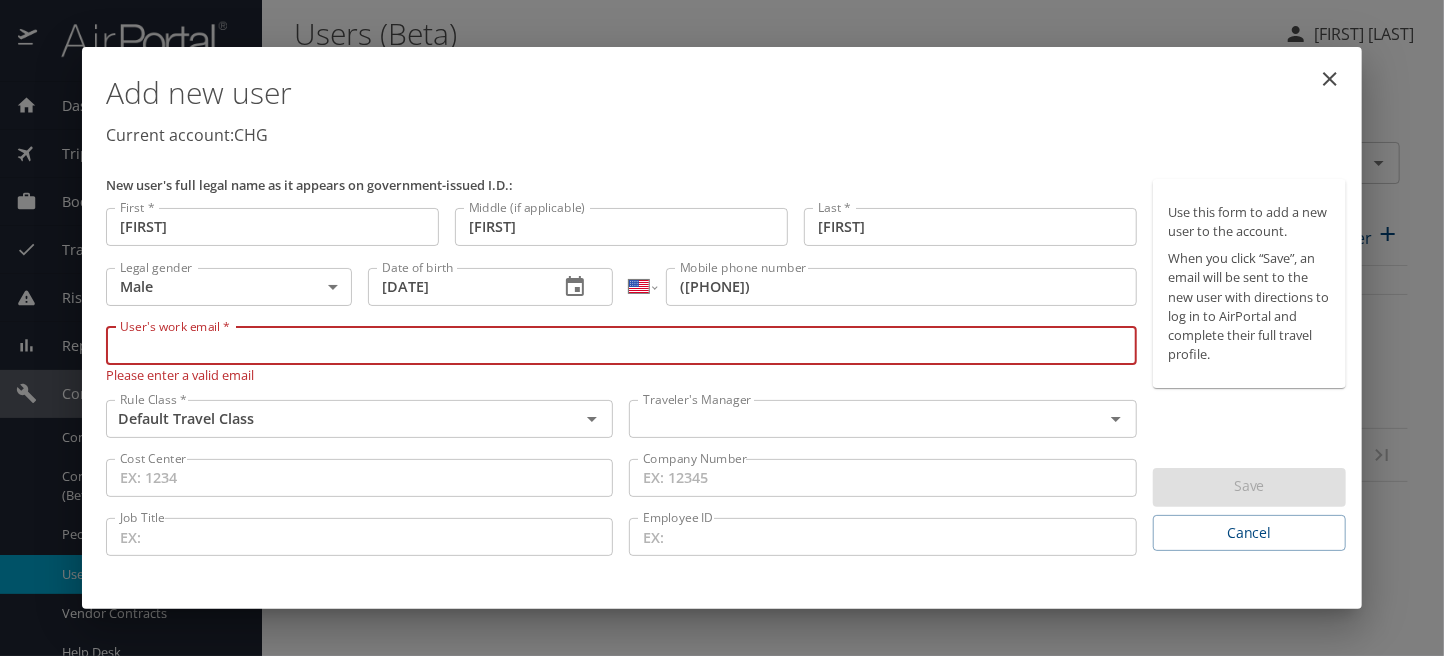 paste on "[EMAIL]" 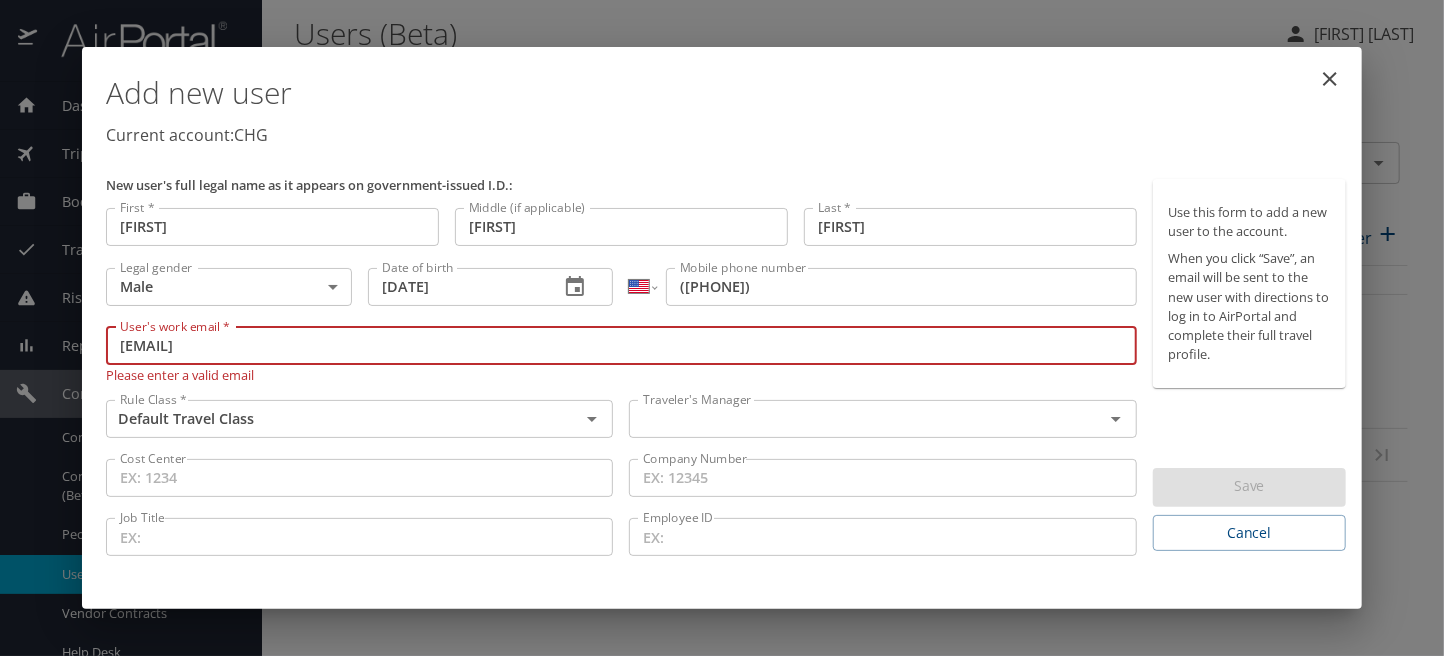 type on "[EMAIL]" 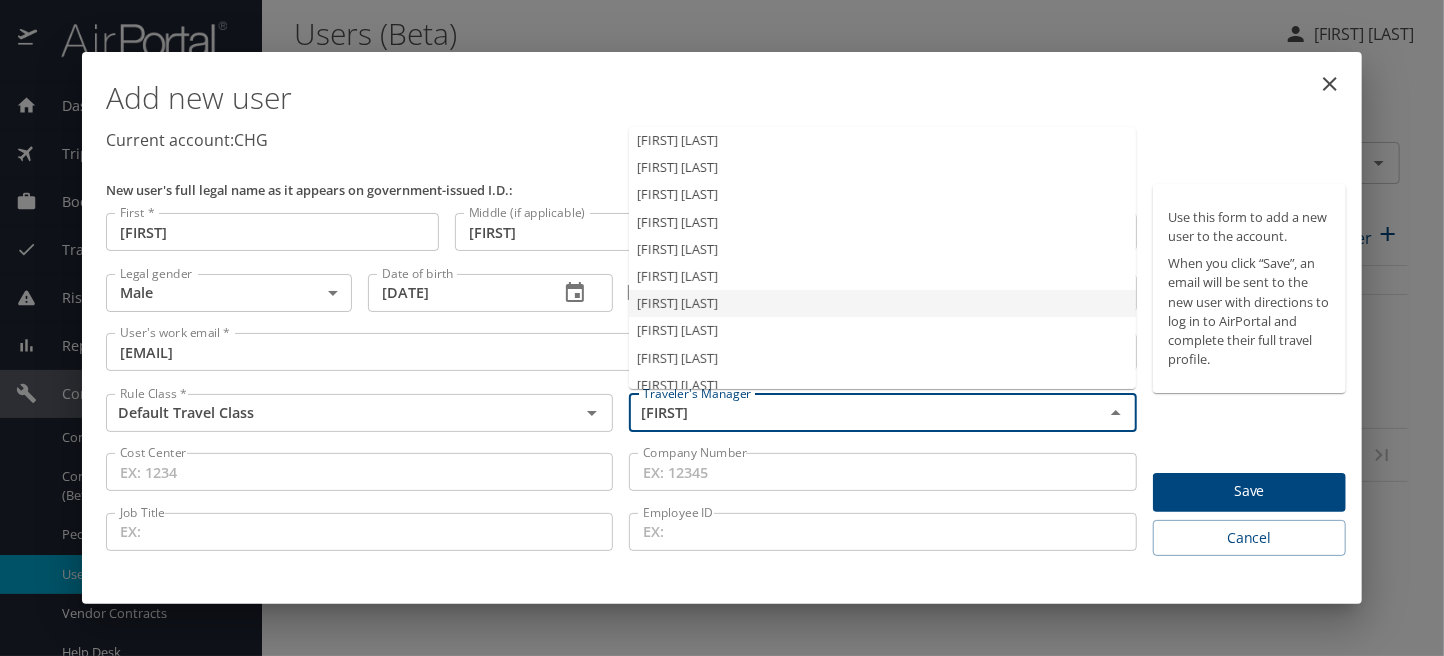 click on "[FIRST] [LAST]" at bounding box center [882, 303] 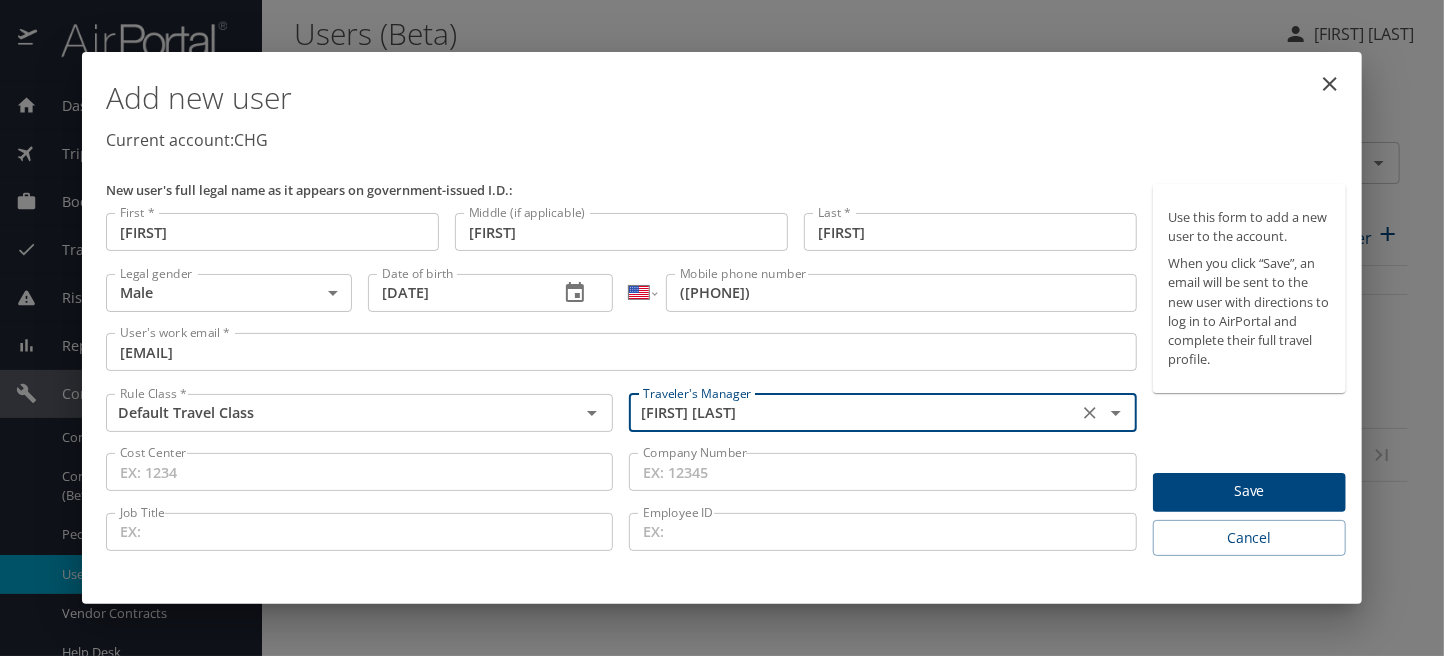 type on "[FIRST] [LAST]" 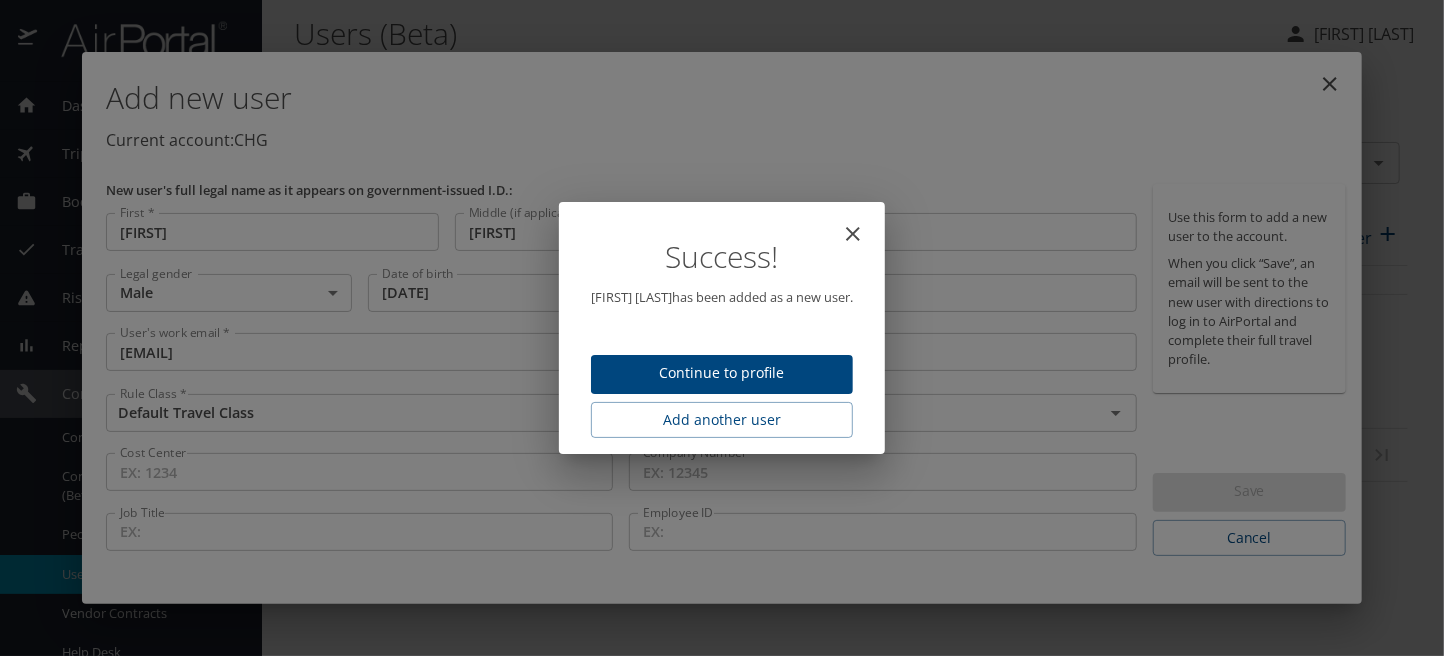 click on "Continue to profile" at bounding box center (722, 373) 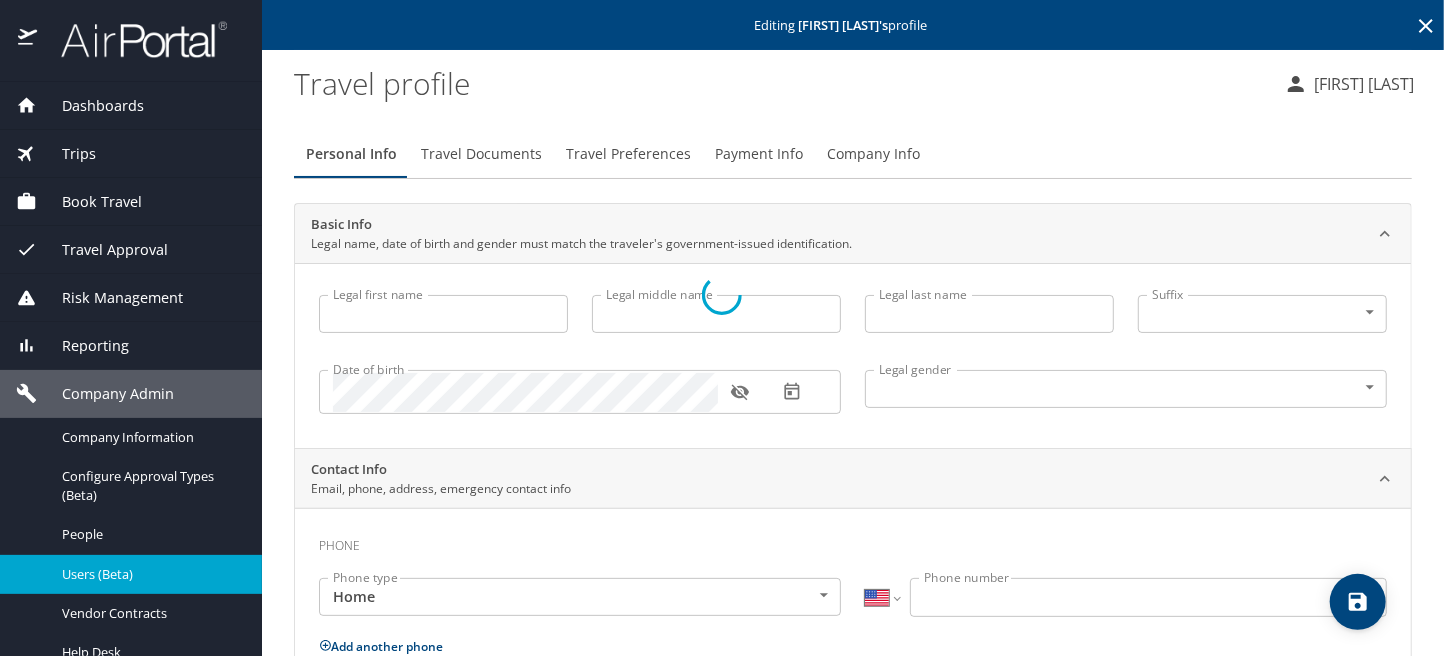 type on "[FIRST]" 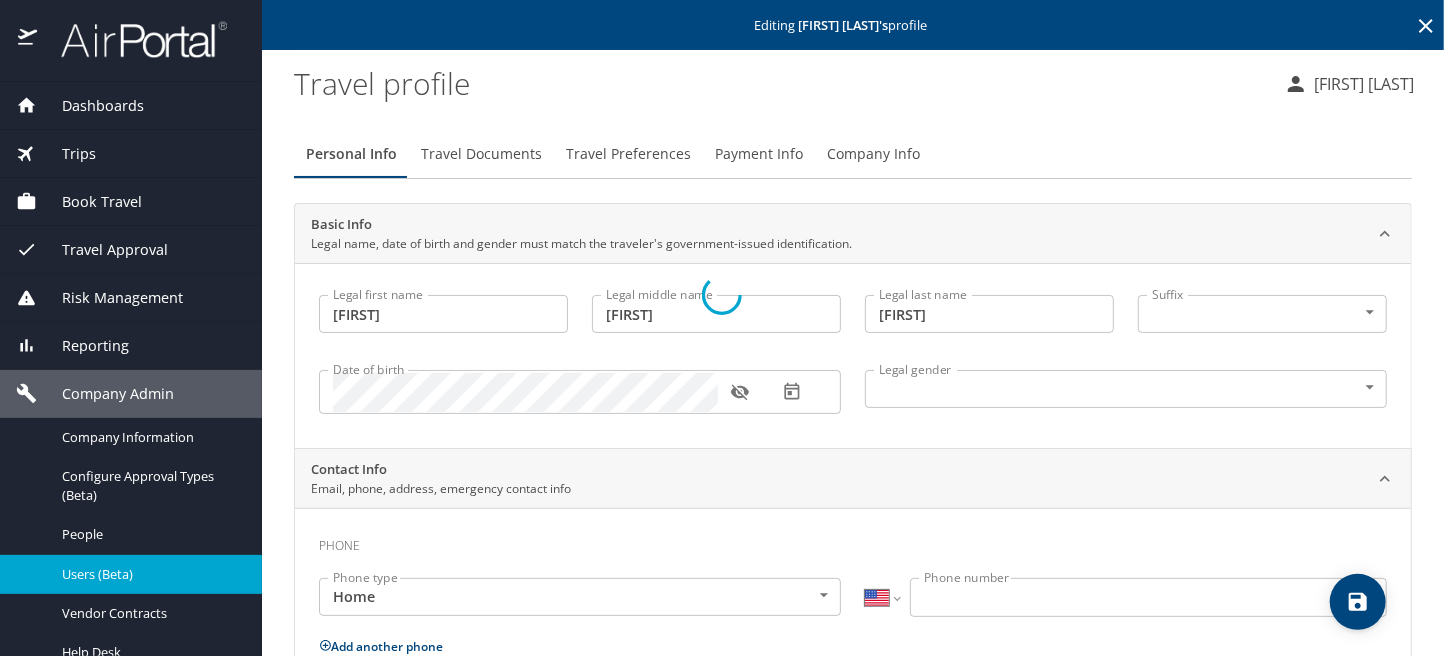 select on "US" 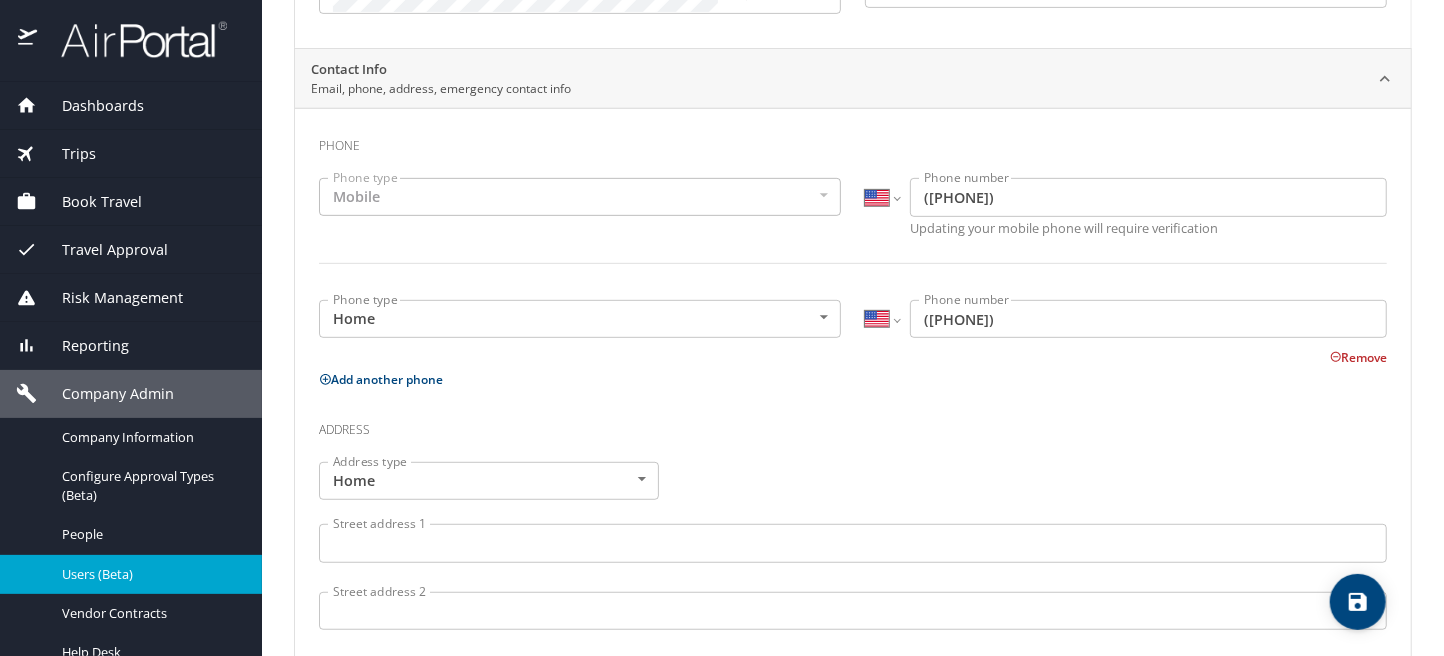scroll, scrollTop: 0, scrollLeft: 0, axis: both 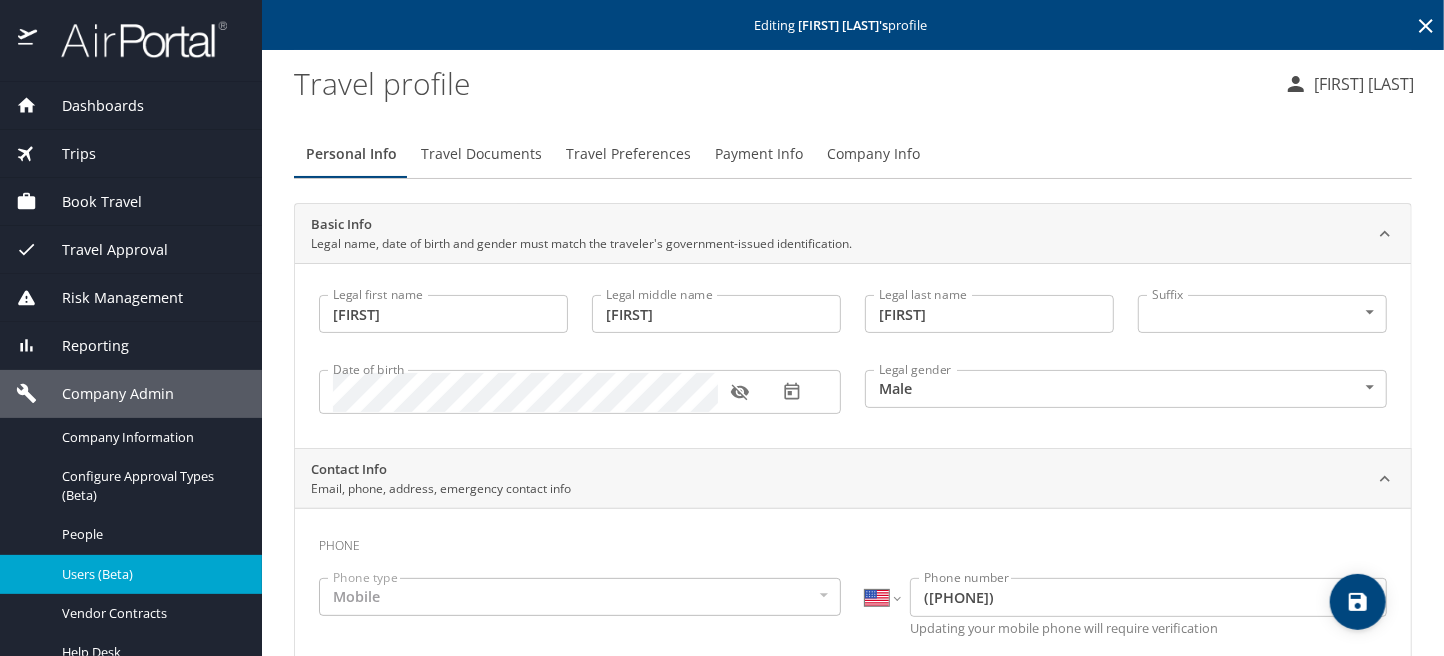 click on "Travel Preferences" at bounding box center [628, 154] 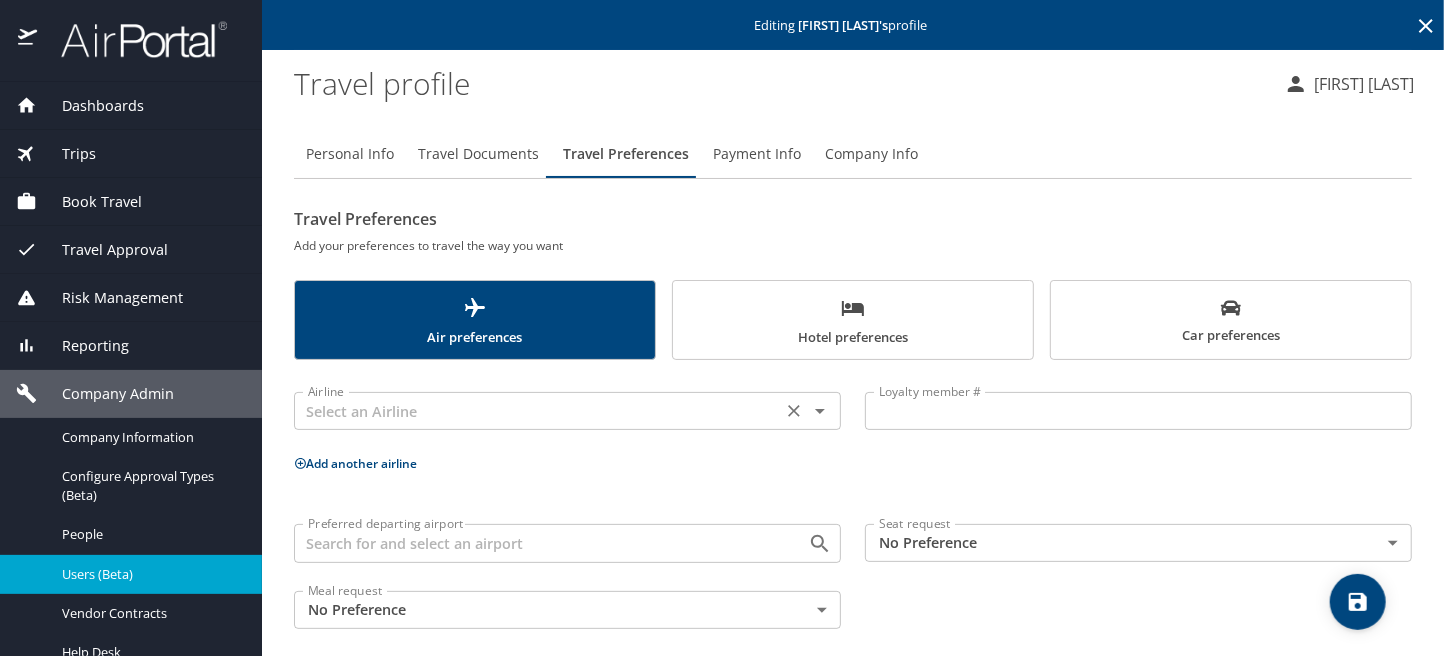 click at bounding box center (538, 411) 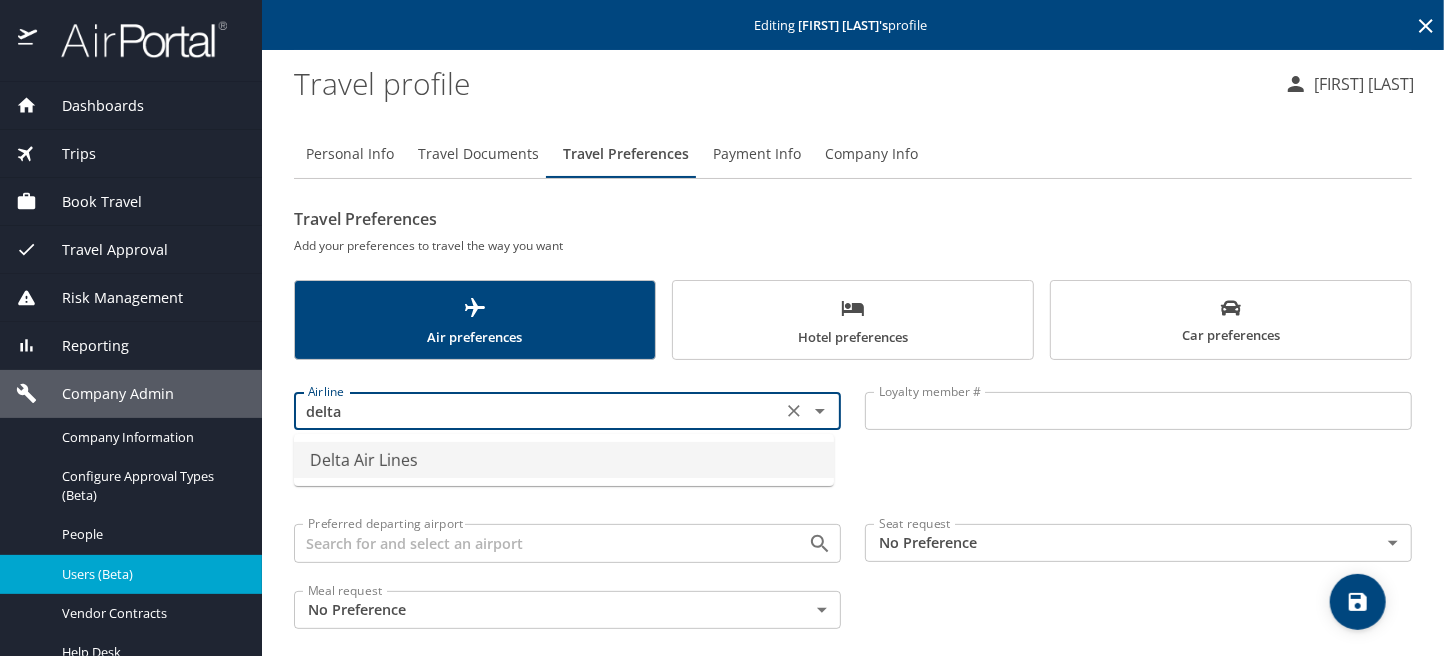 click on "Delta Air Lines" at bounding box center (564, 460) 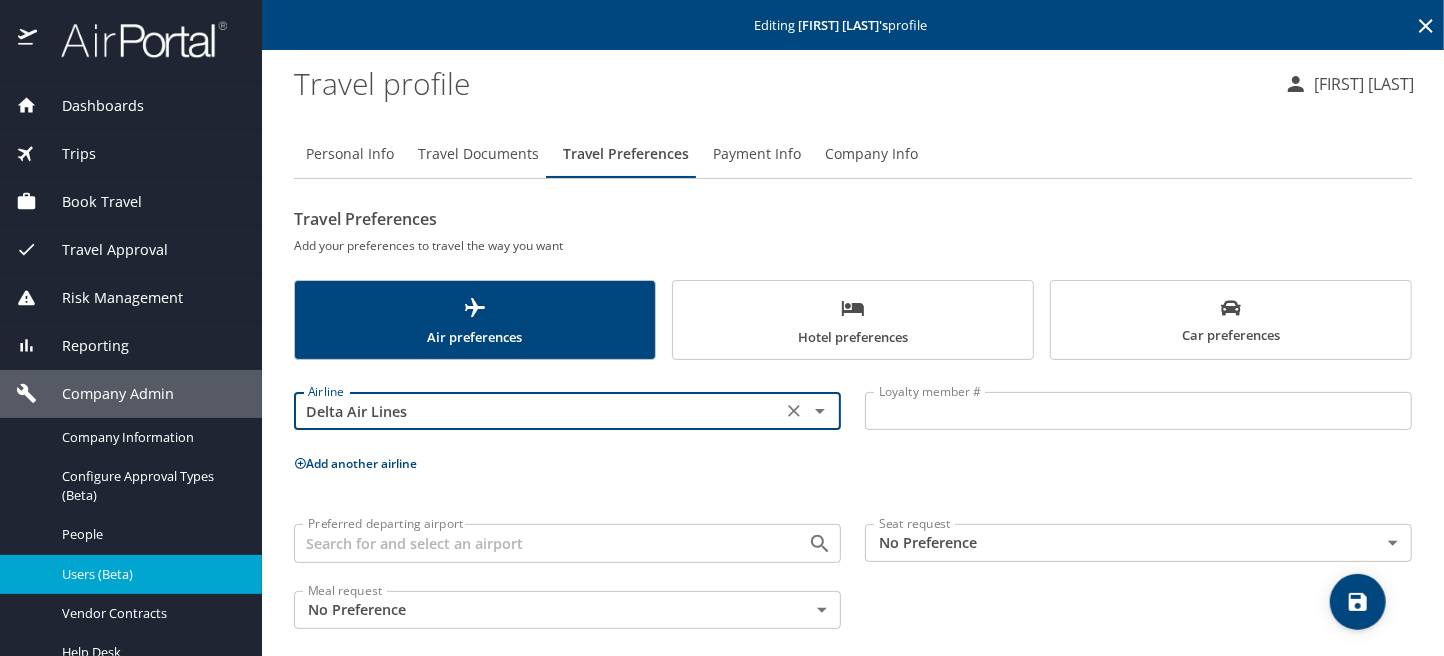 type on "Delta Air Lines" 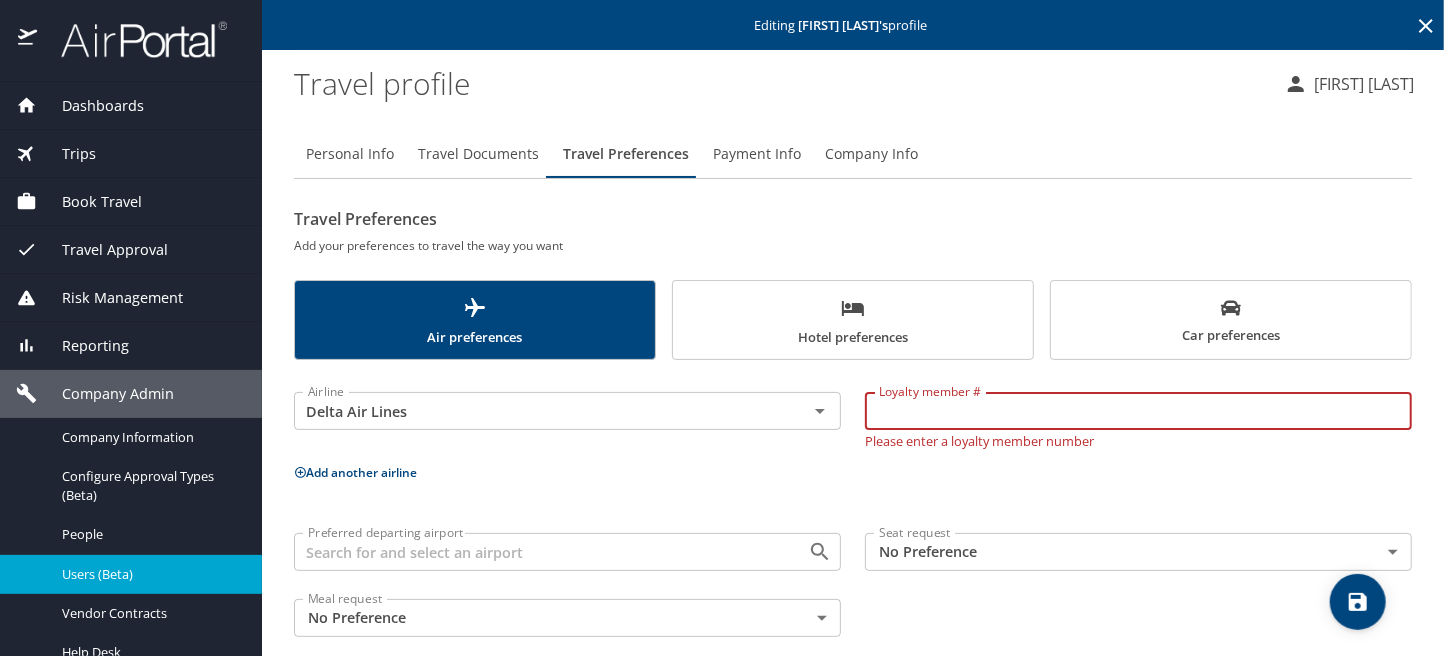 paste on "[PHONE]" 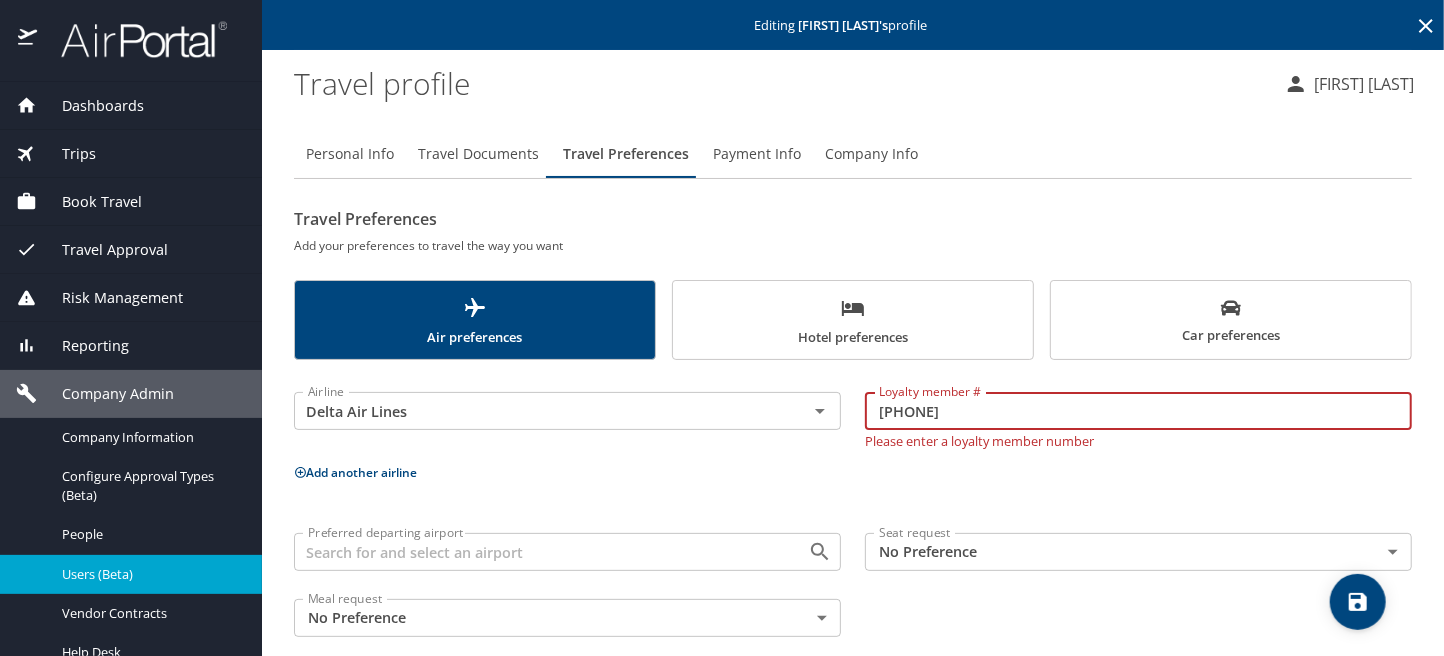 type on "[PHONE]" 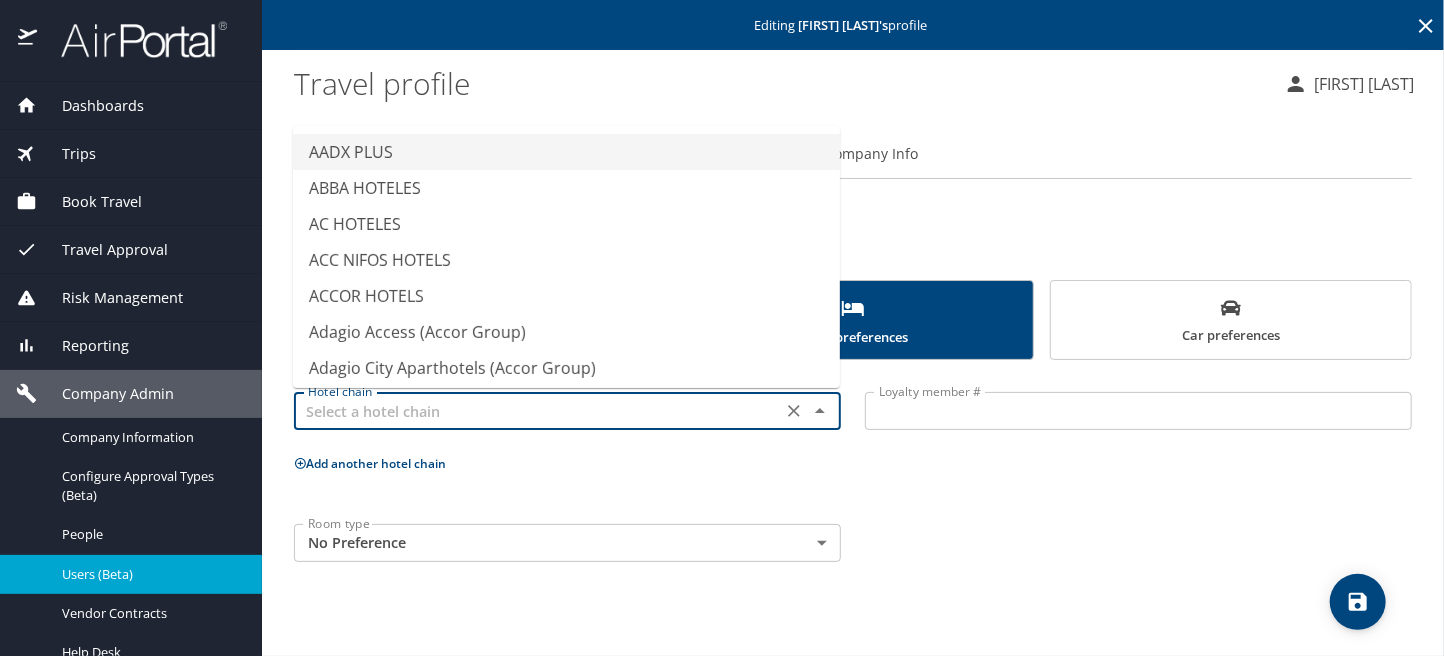 click at bounding box center [538, 411] 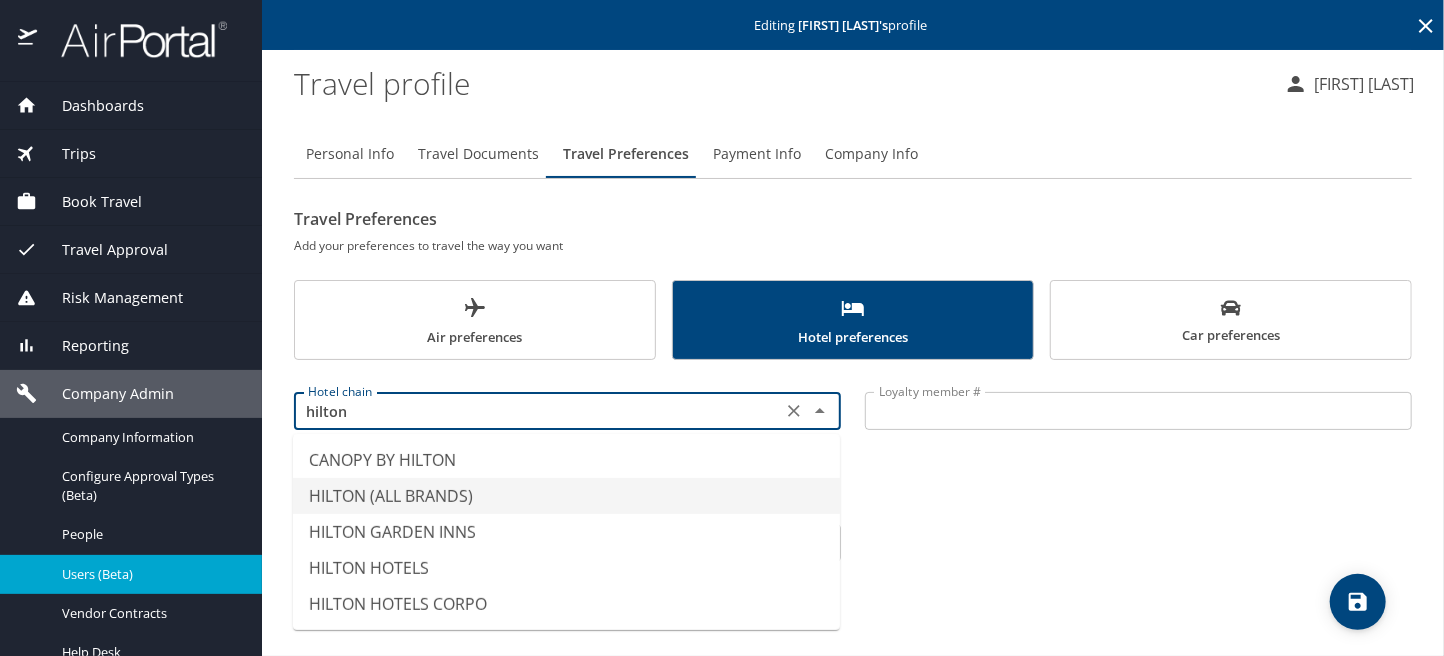 click on "HILTON (ALL BRANDS)" at bounding box center (566, 496) 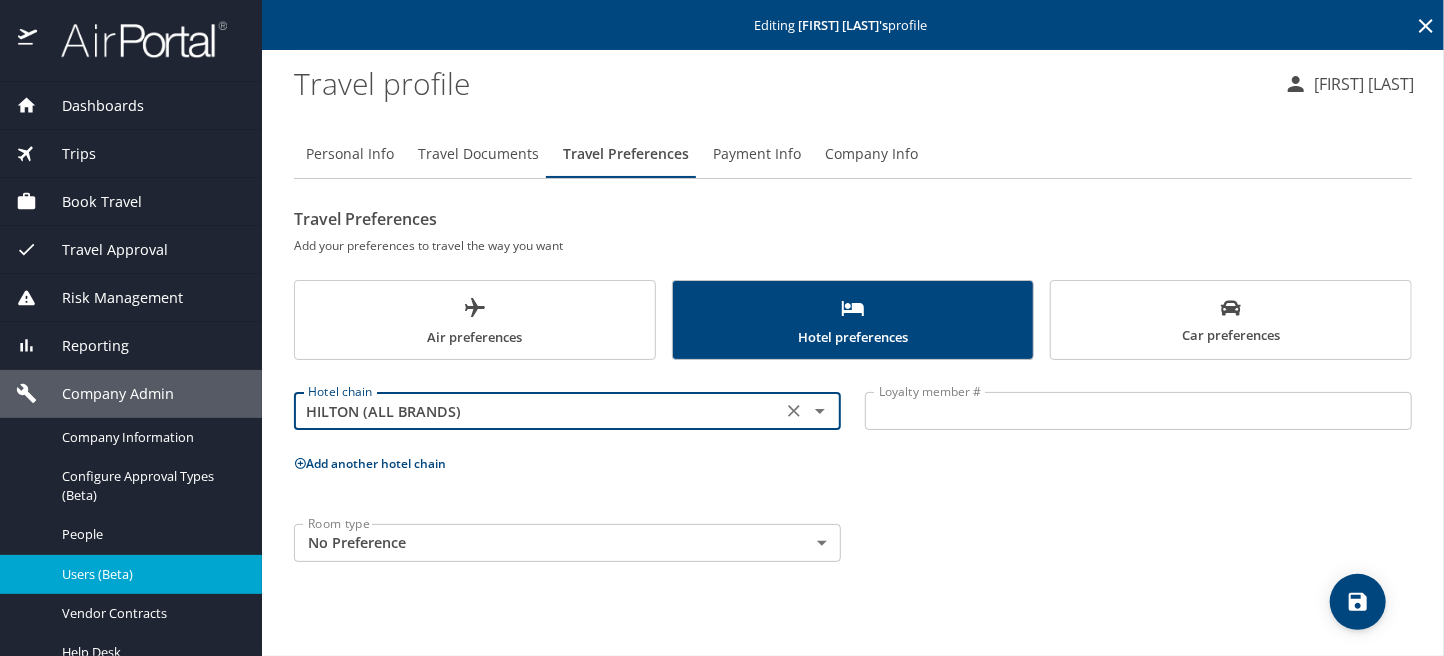 type on "HILTON (ALL BRANDS)" 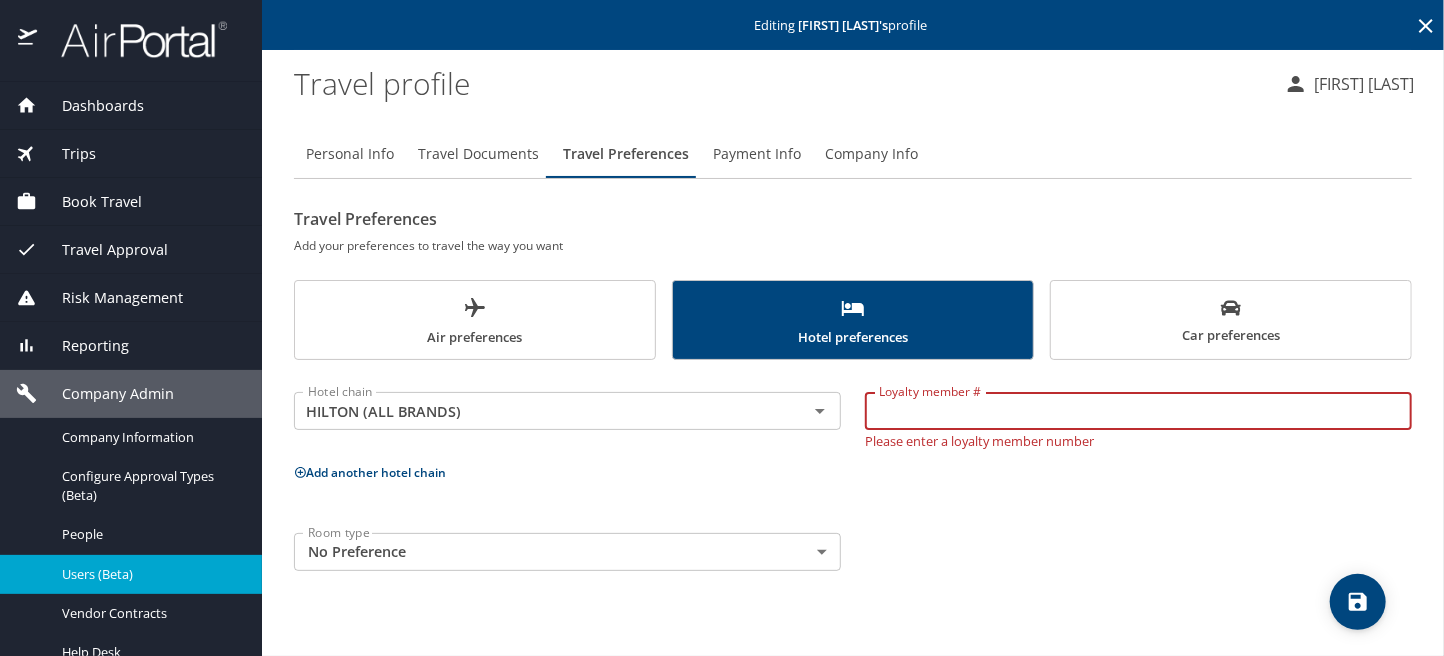 paste on "[NUMBER]" 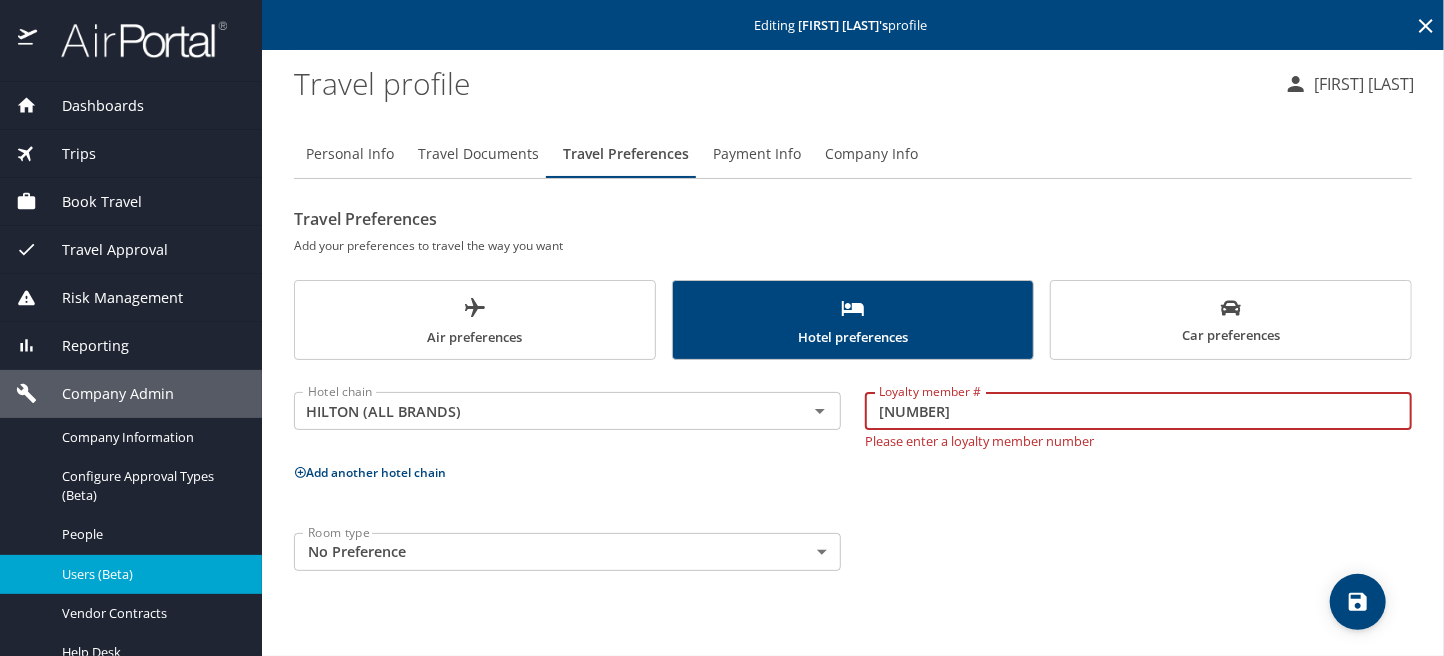 type on "[NUMBER]" 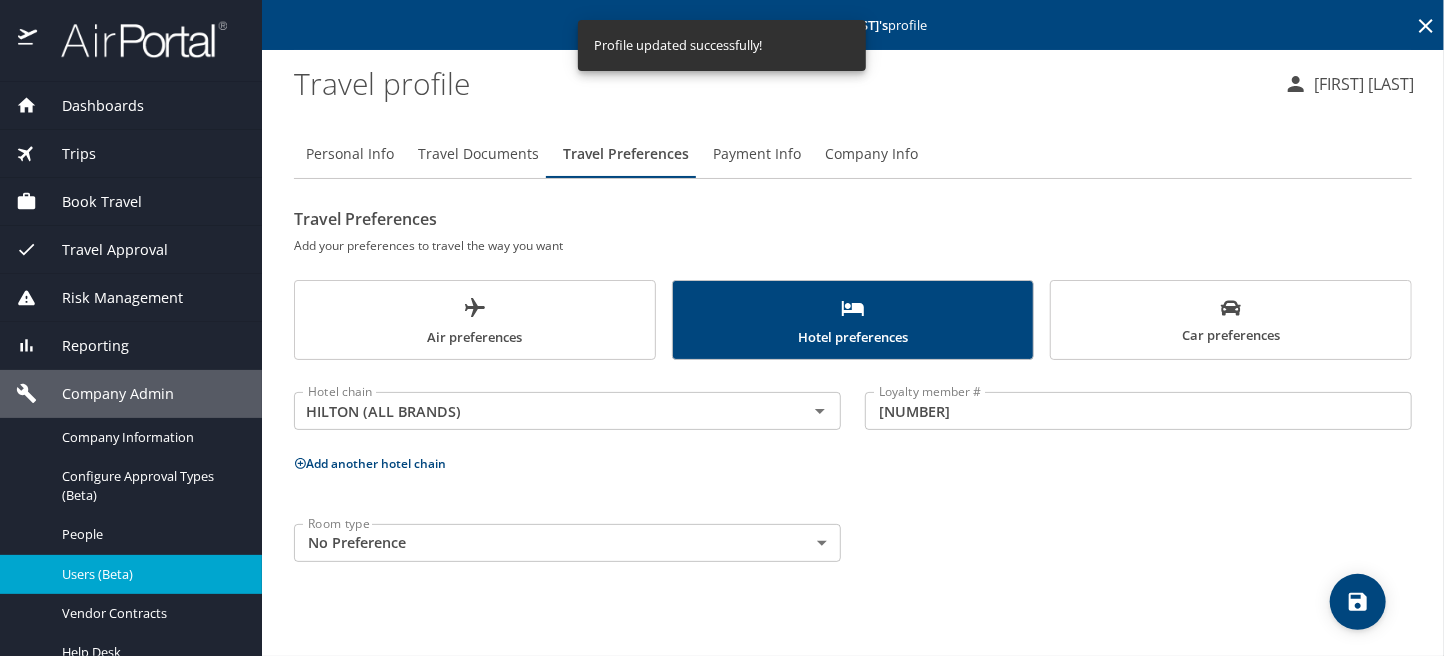 click on "Travel Documents" at bounding box center [478, 154] 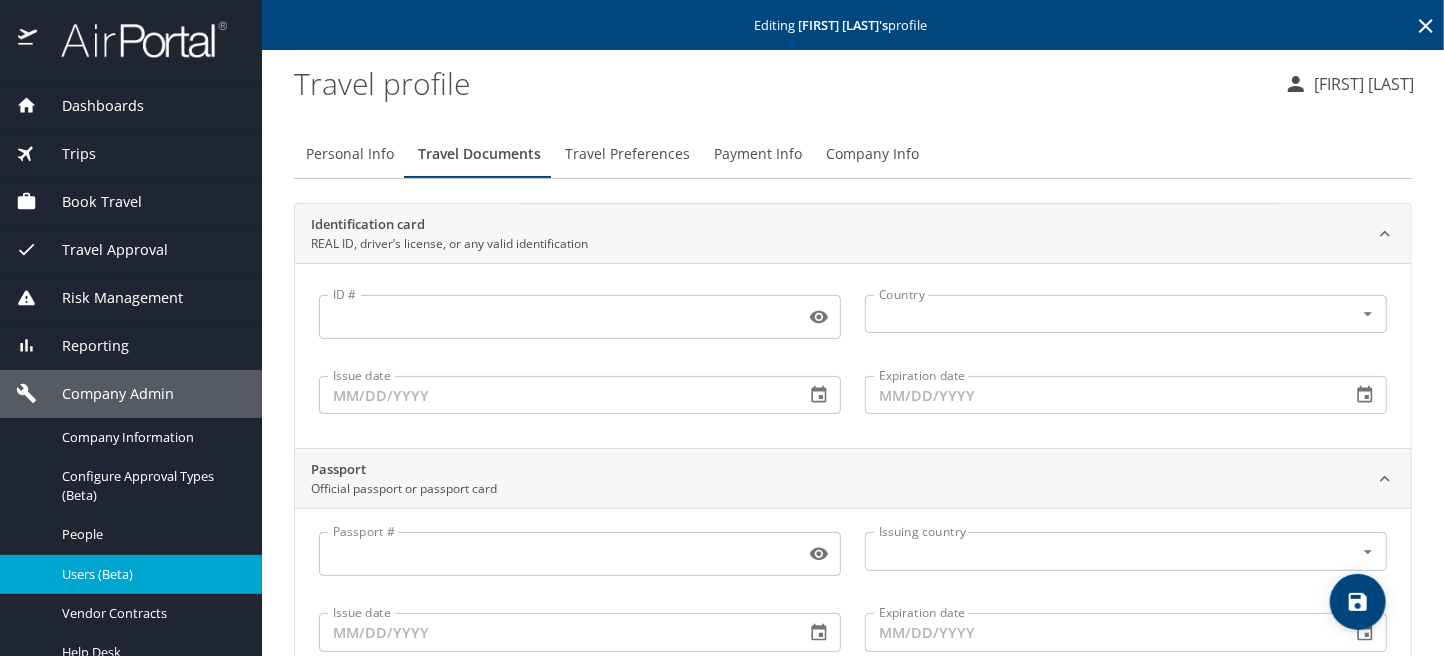 scroll, scrollTop: 306, scrollLeft: 0, axis: vertical 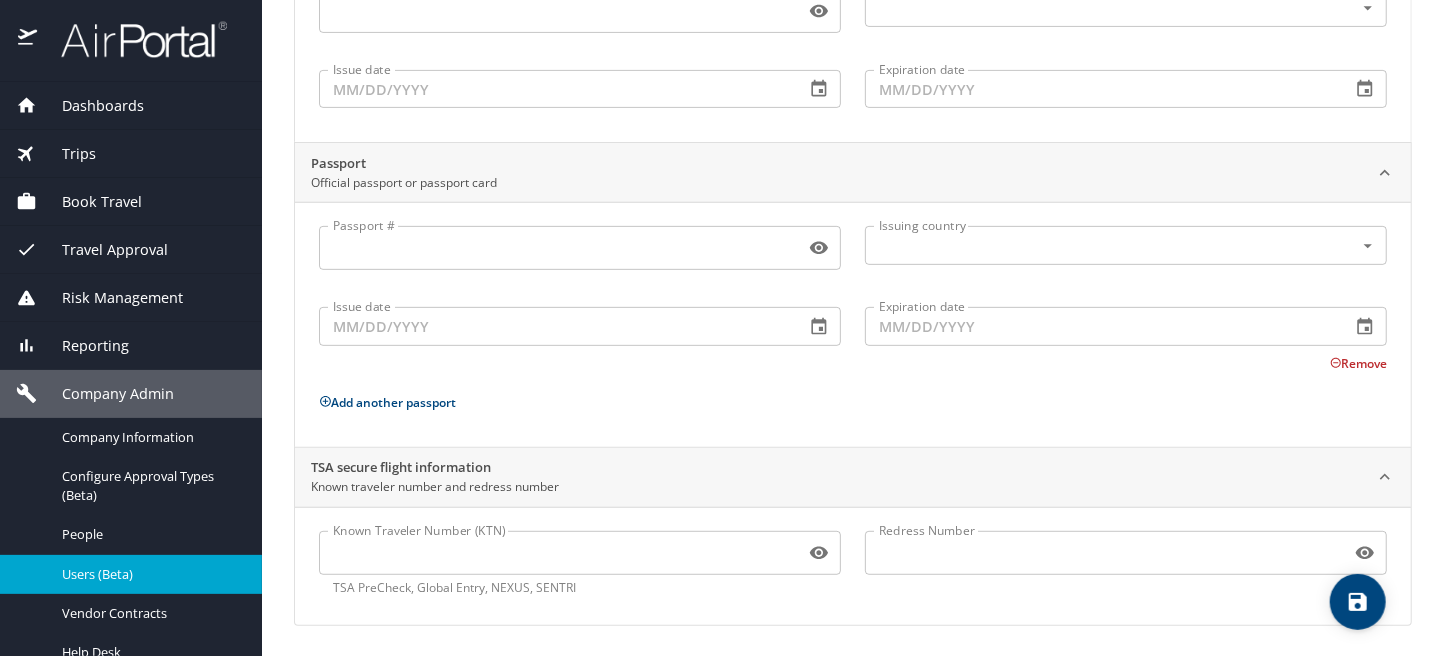 click on "Known Traveler Number (KTN)" at bounding box center (558, 553) 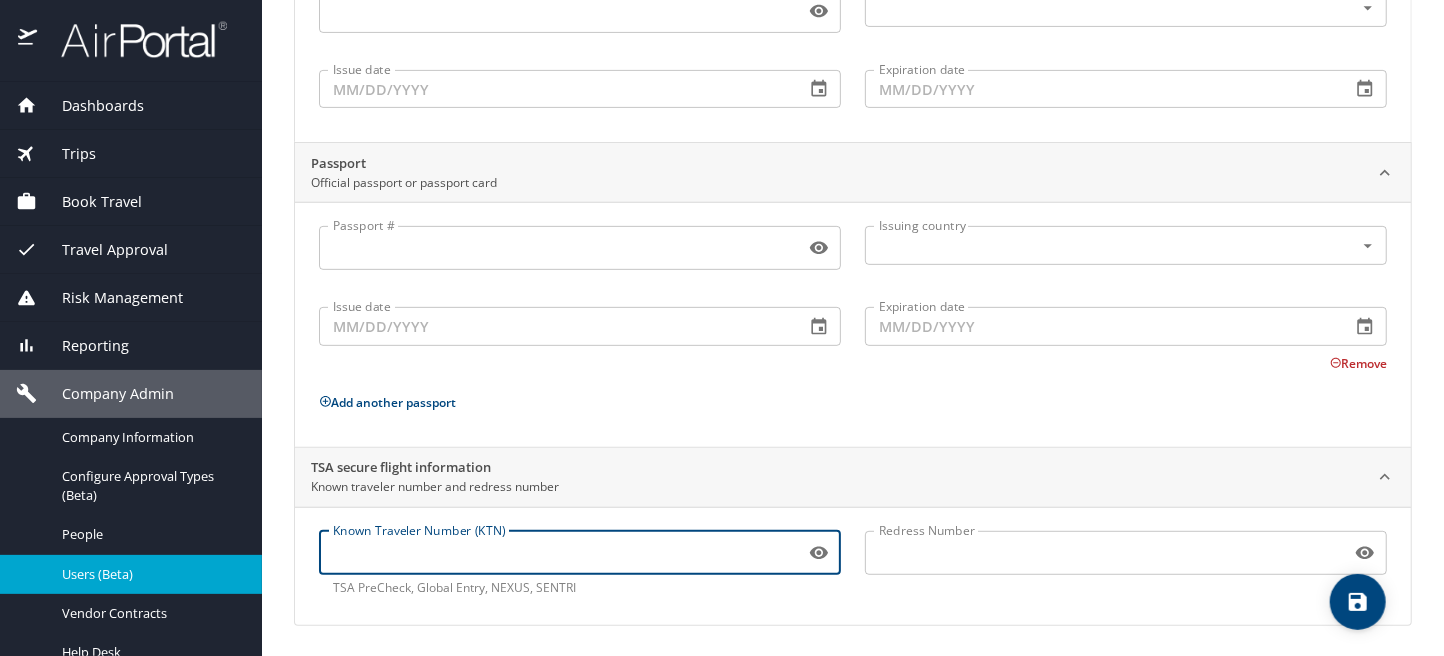 paste on "[PASSPORT]" 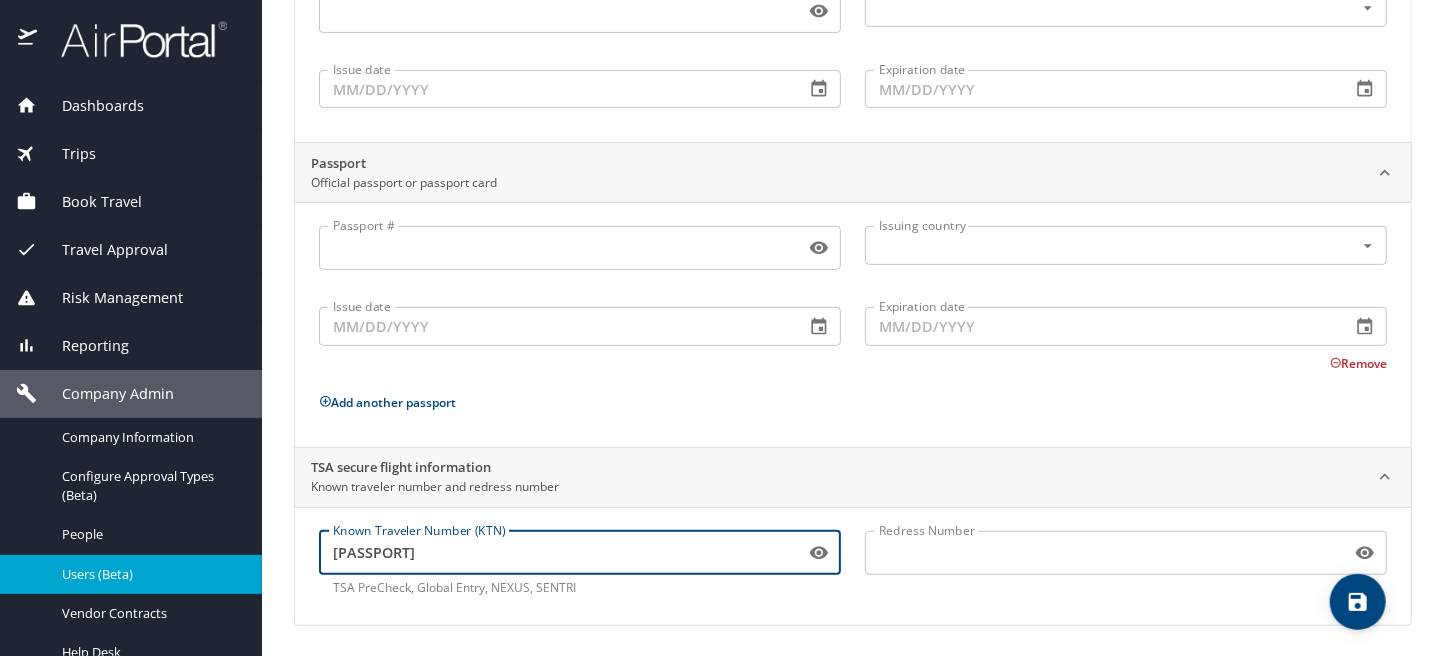 type on "[PASSPORT]" 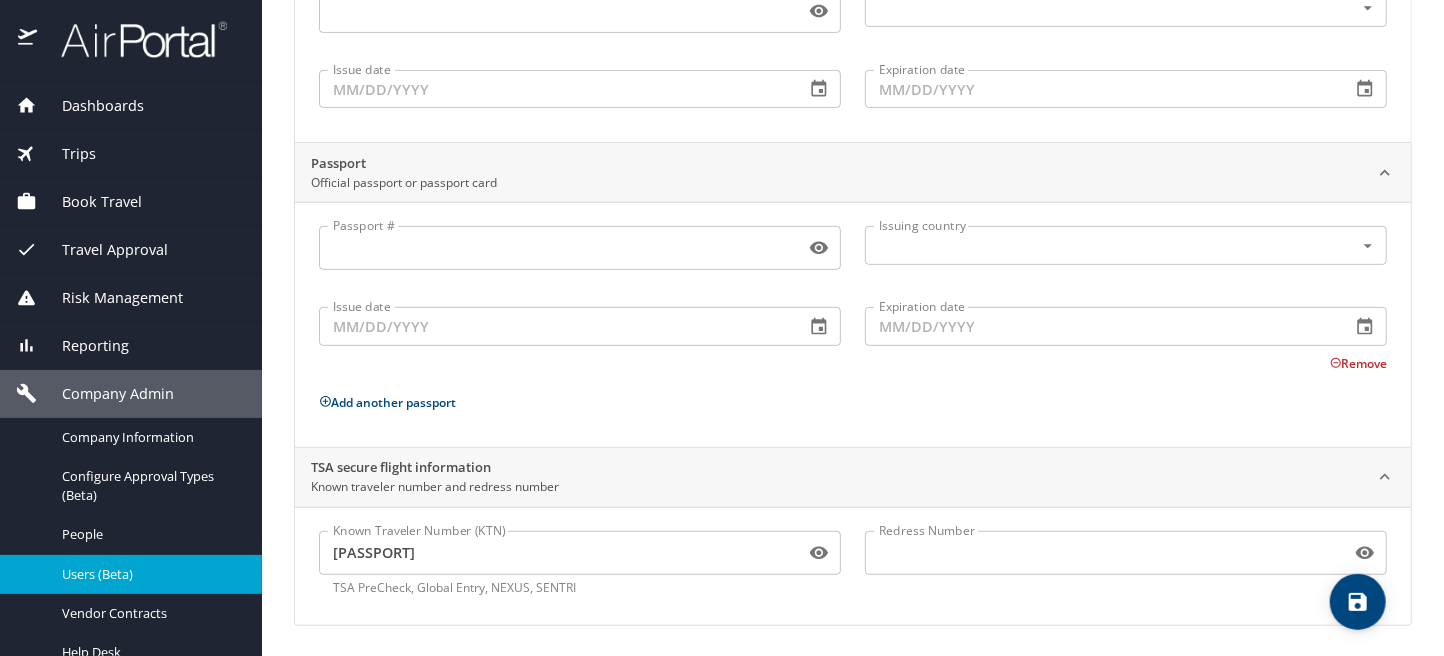 scroll, scrollTop: 0, scrollLeft: 0, axis: both 